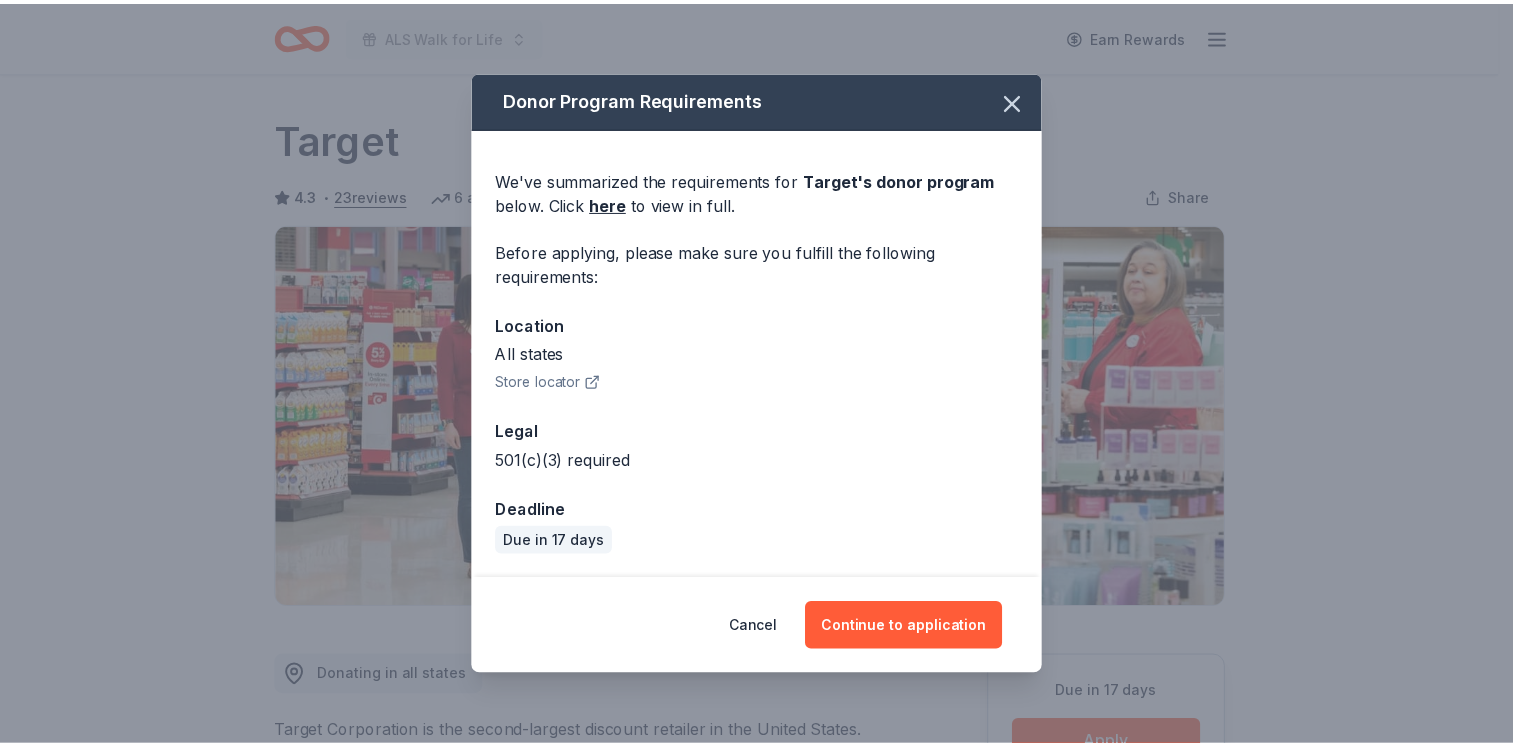 scroll, scrollTop: 300, scrollLeft: 0, axis: vertical 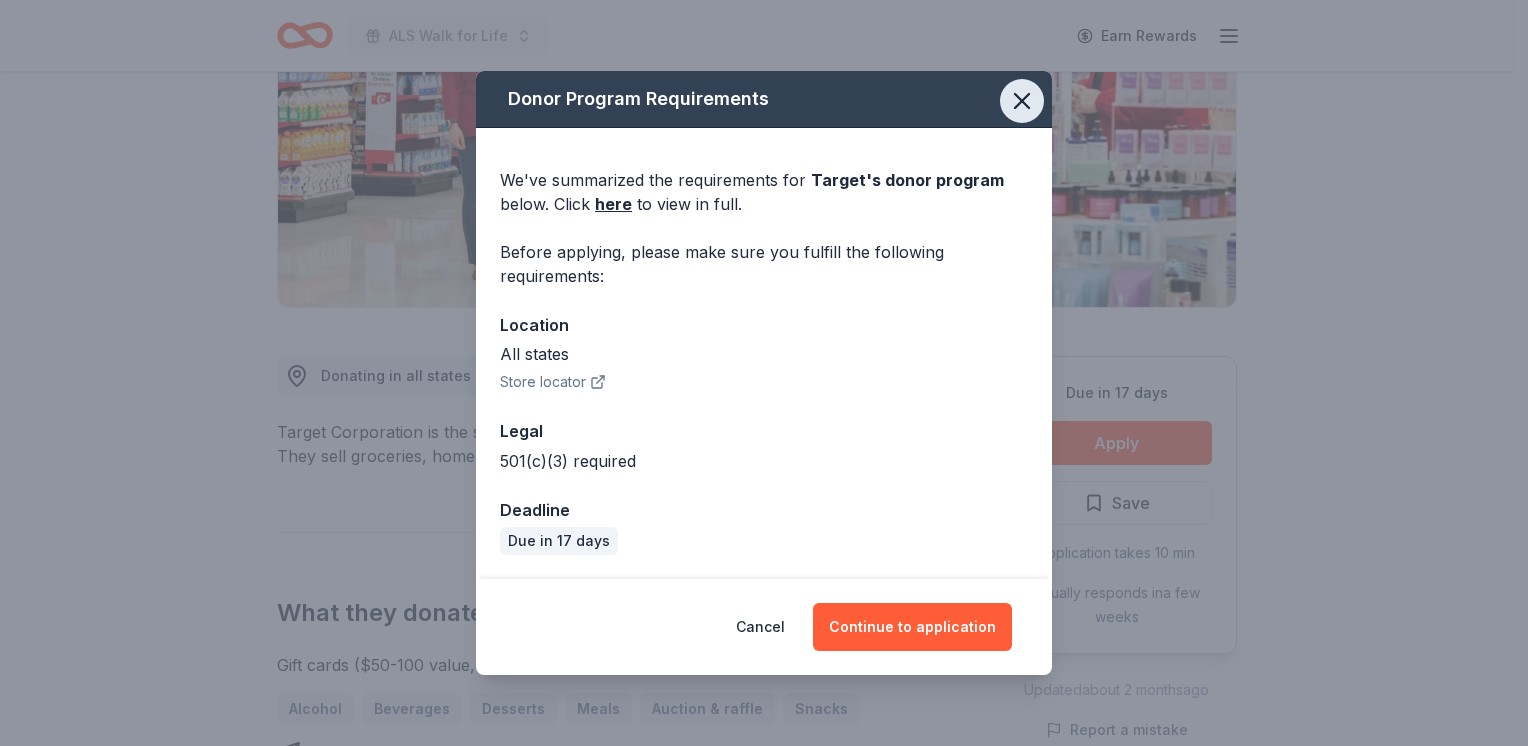 click 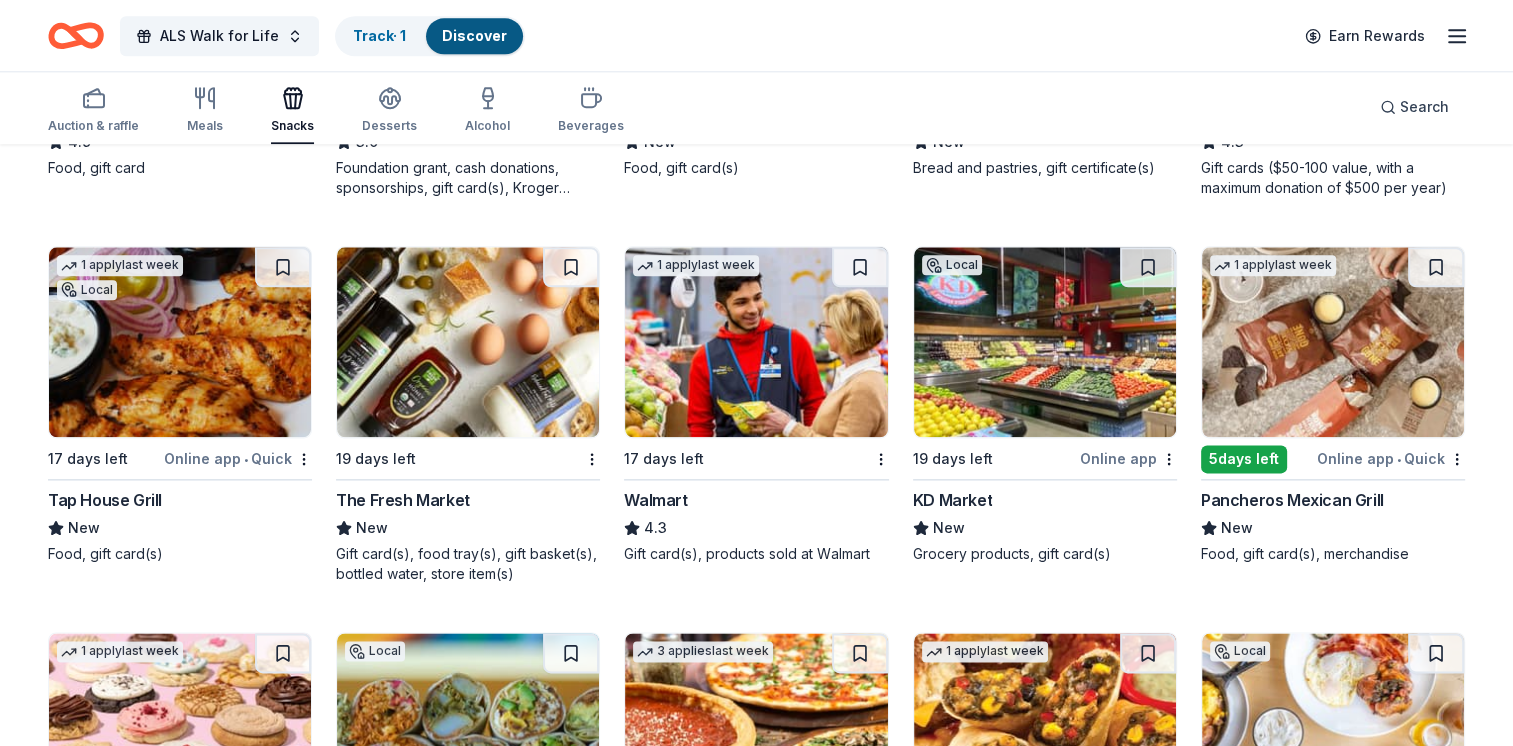scroll, scrollTop: 2500, scrollLeft: 0, axis: vertical 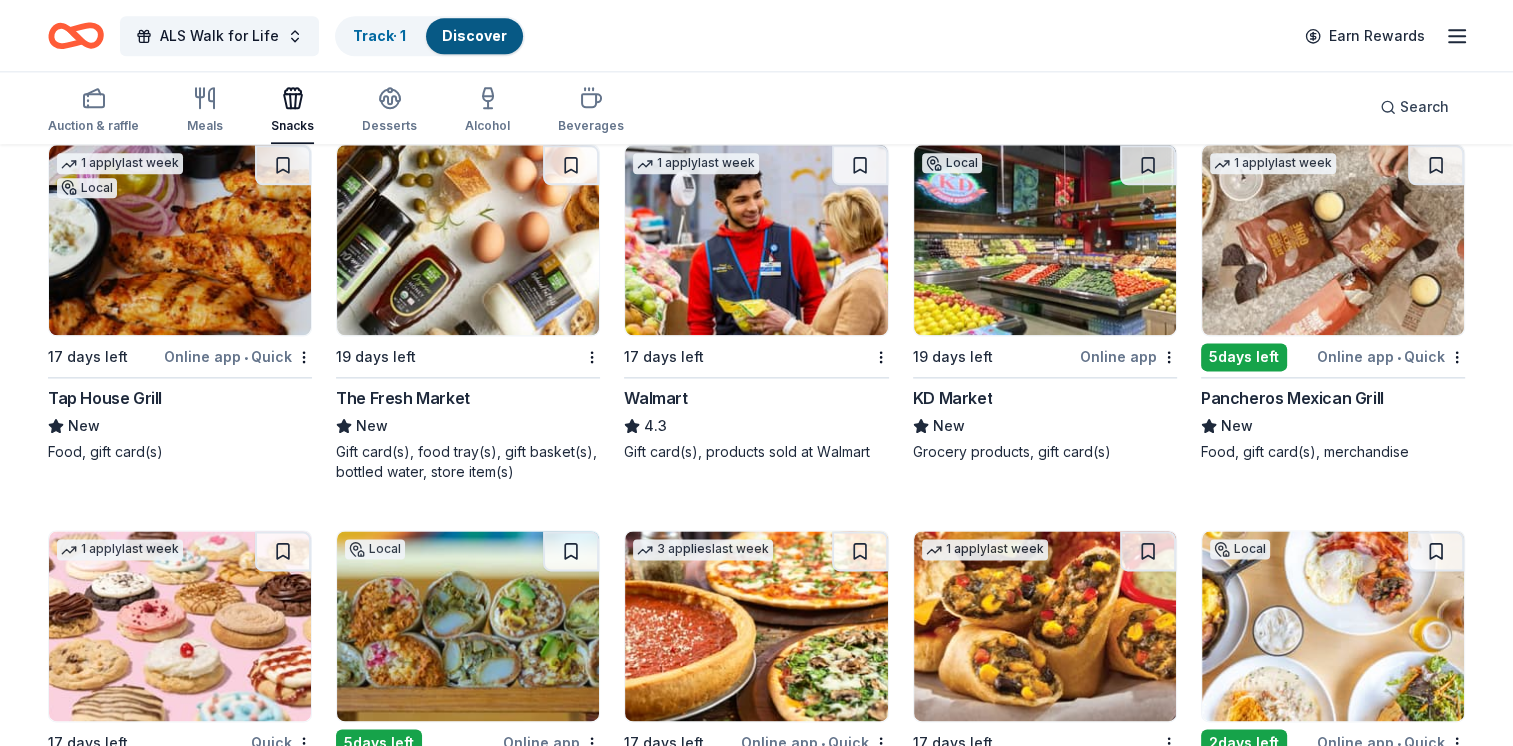 click on "Walmart" at bounding box center [655, 398] 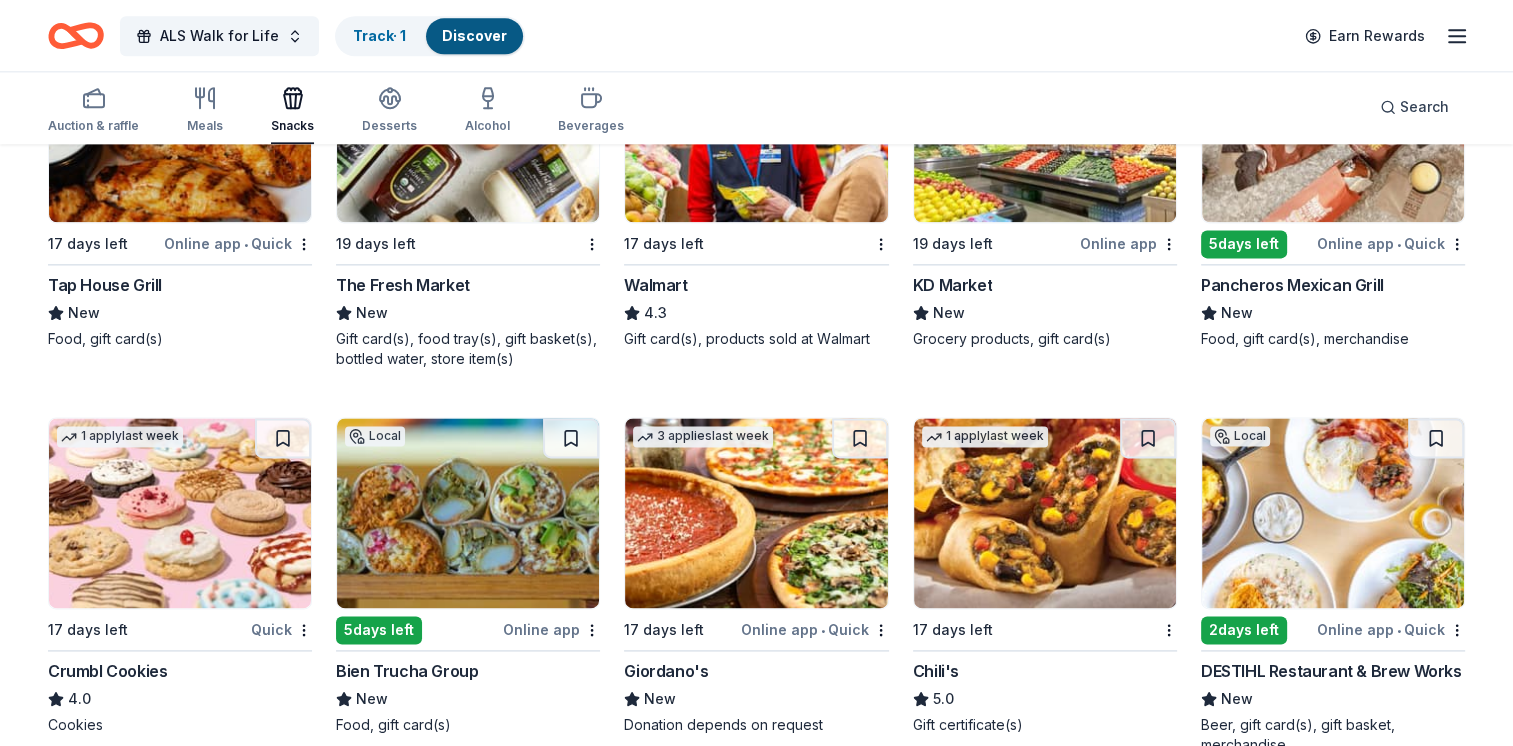 scroll, scrollTop: 2779, scrollLeft: 0, axis: vertical 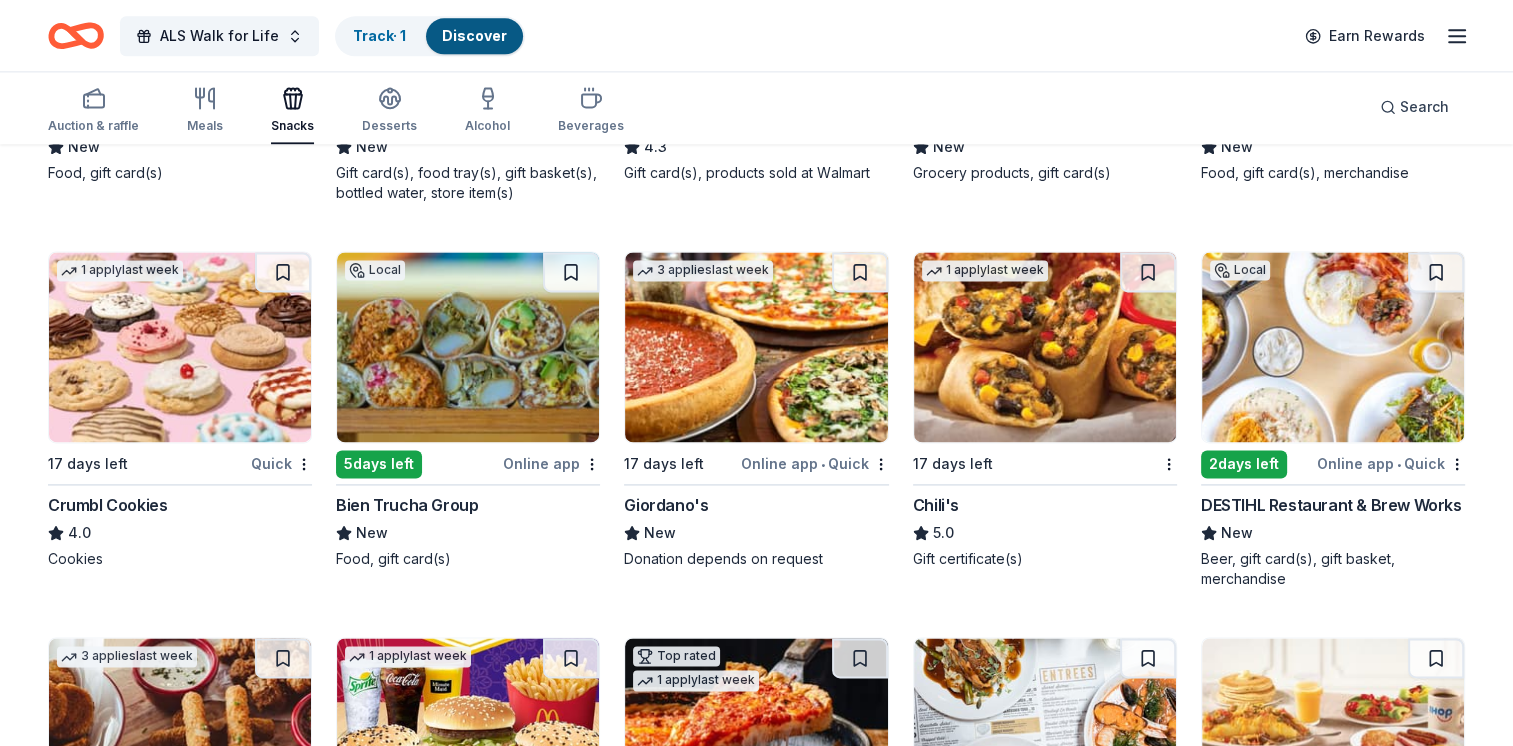click on "Crumbl Cookies" at bounding box center (107, 505) 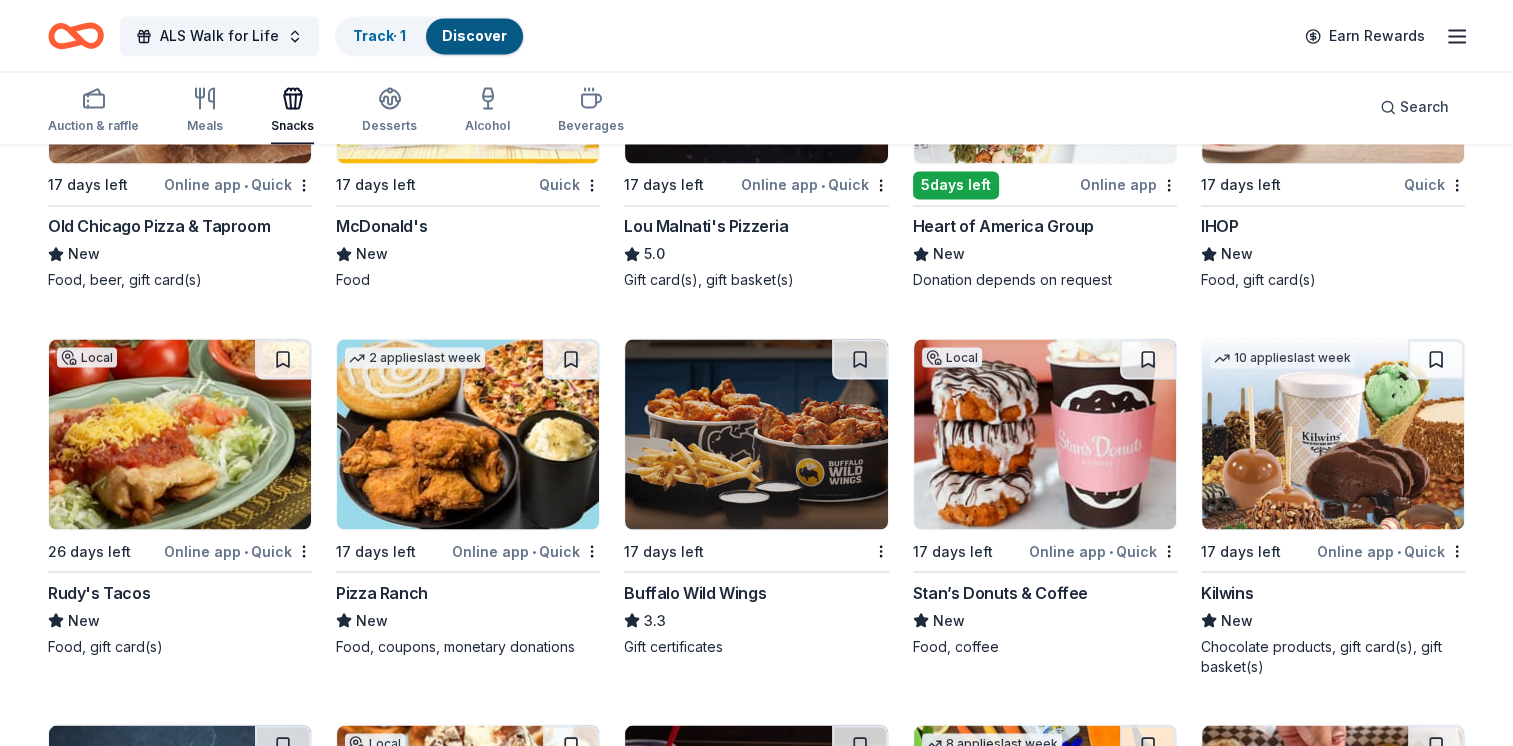 scroll, scrollTop: 3479, scrollLeft: 0, axis: vertical 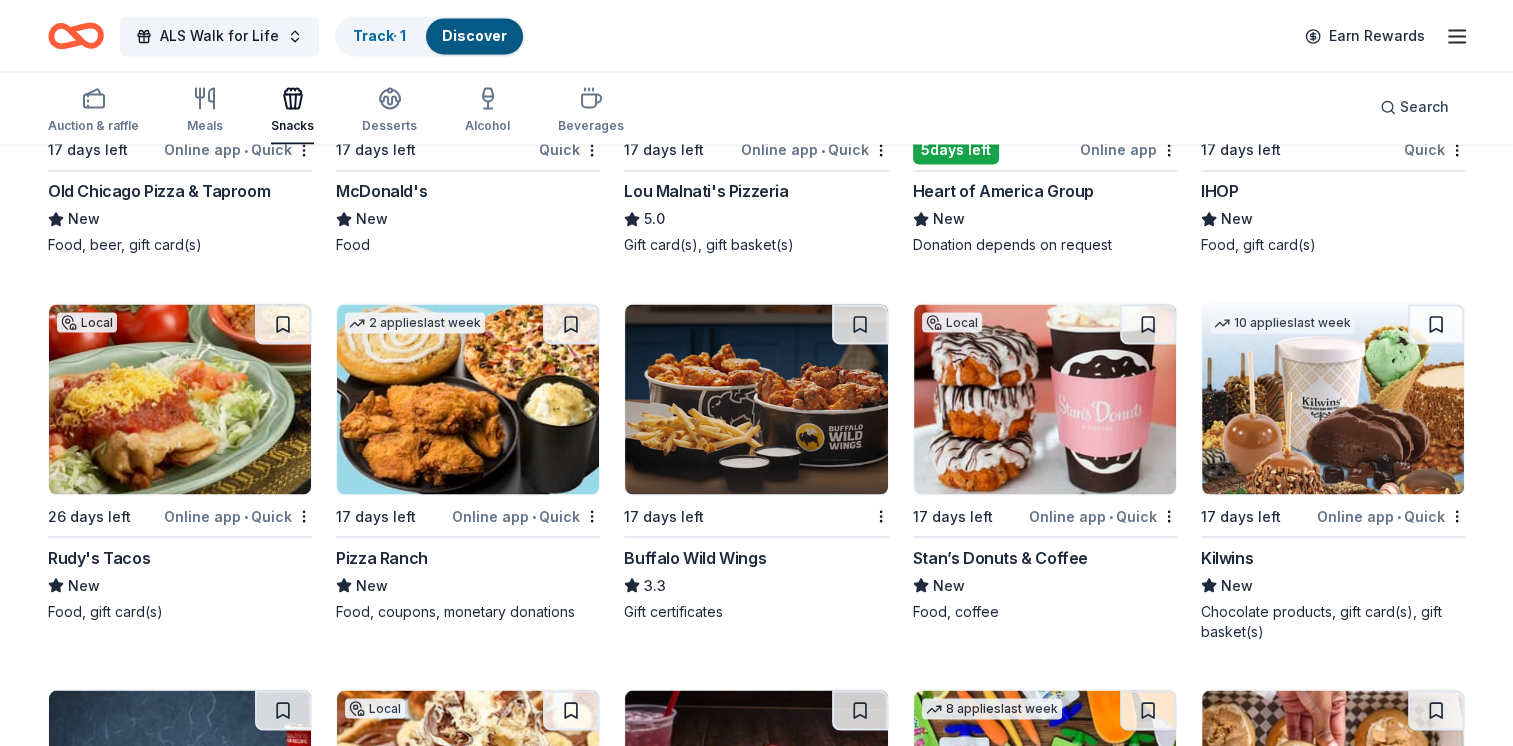 click on "Stan’s Donuts & Coffee" at bounding box center [1000, 557] 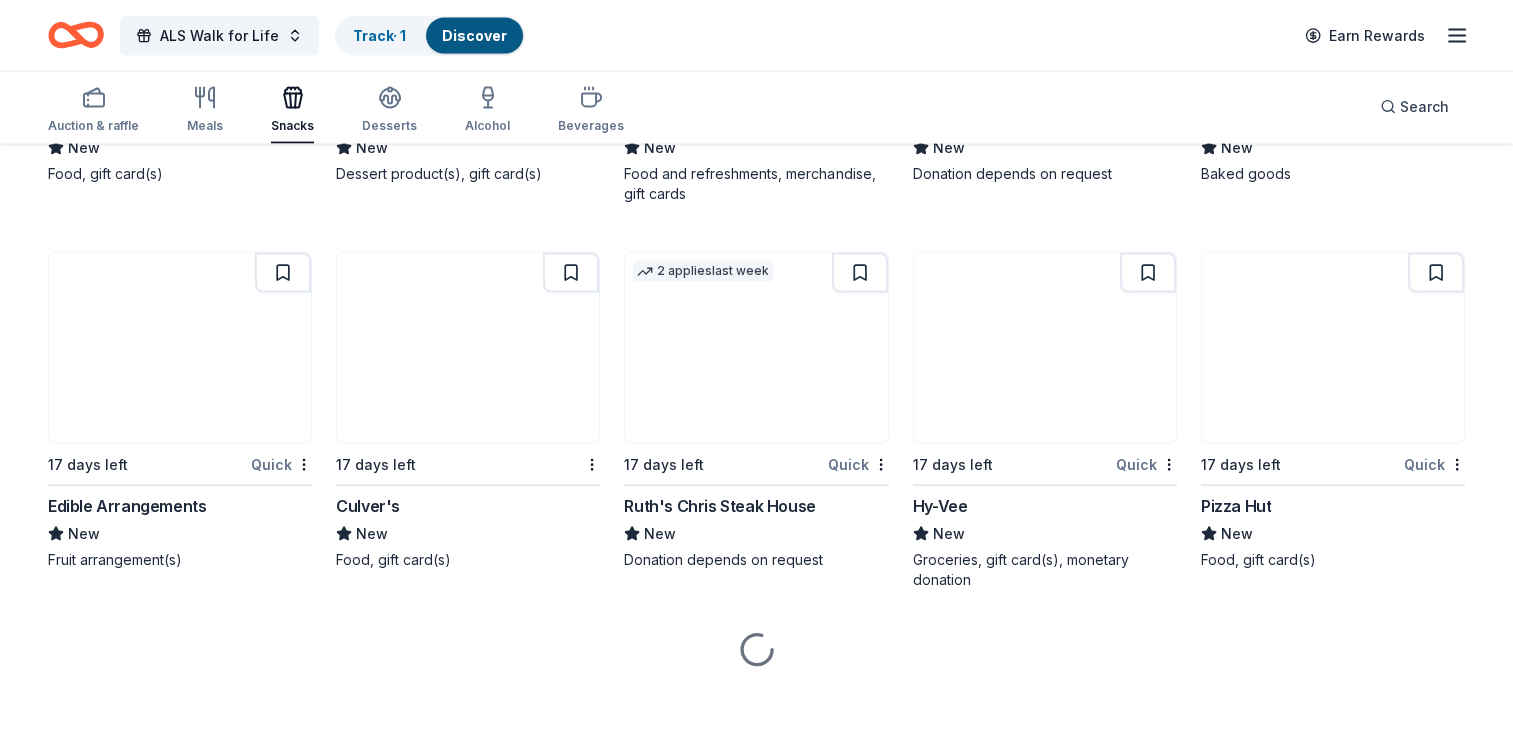 scroll, scrollTop: 3902, scrollLeft: 0, axis: vertical 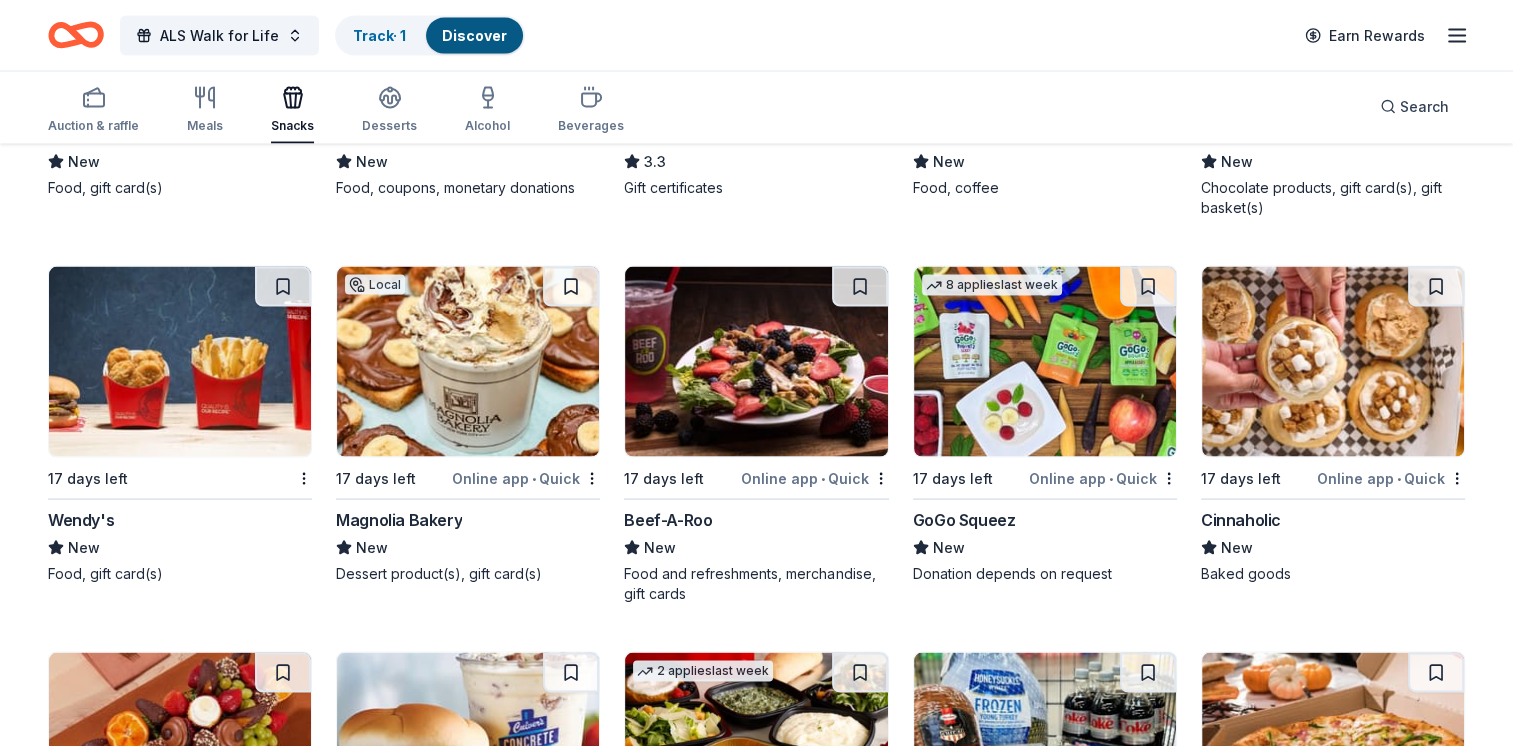 click on "GoGo Squeez" at bounding box center [964, 520] 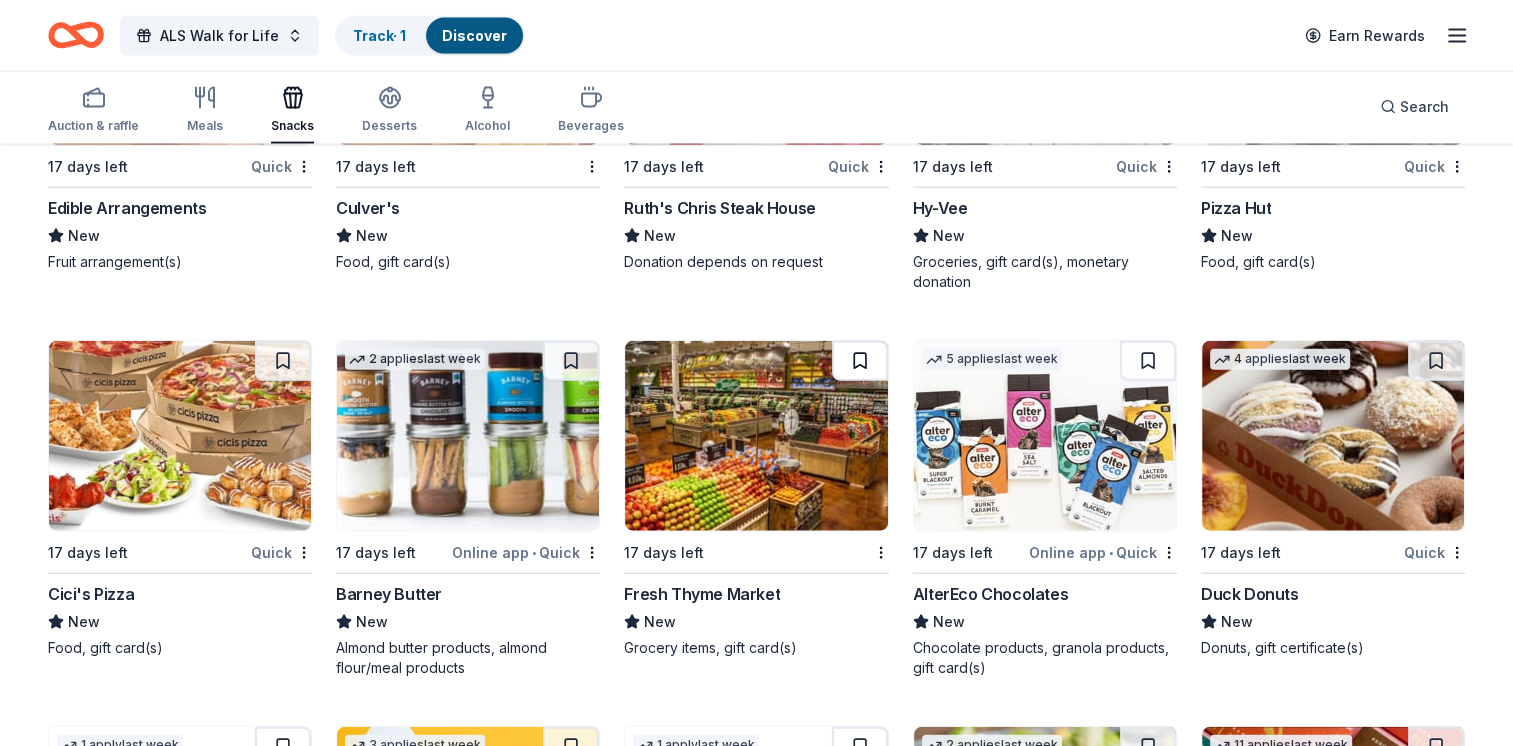 scroll, scrollTop: 4602, scrollLeft: 0, axis: vertical 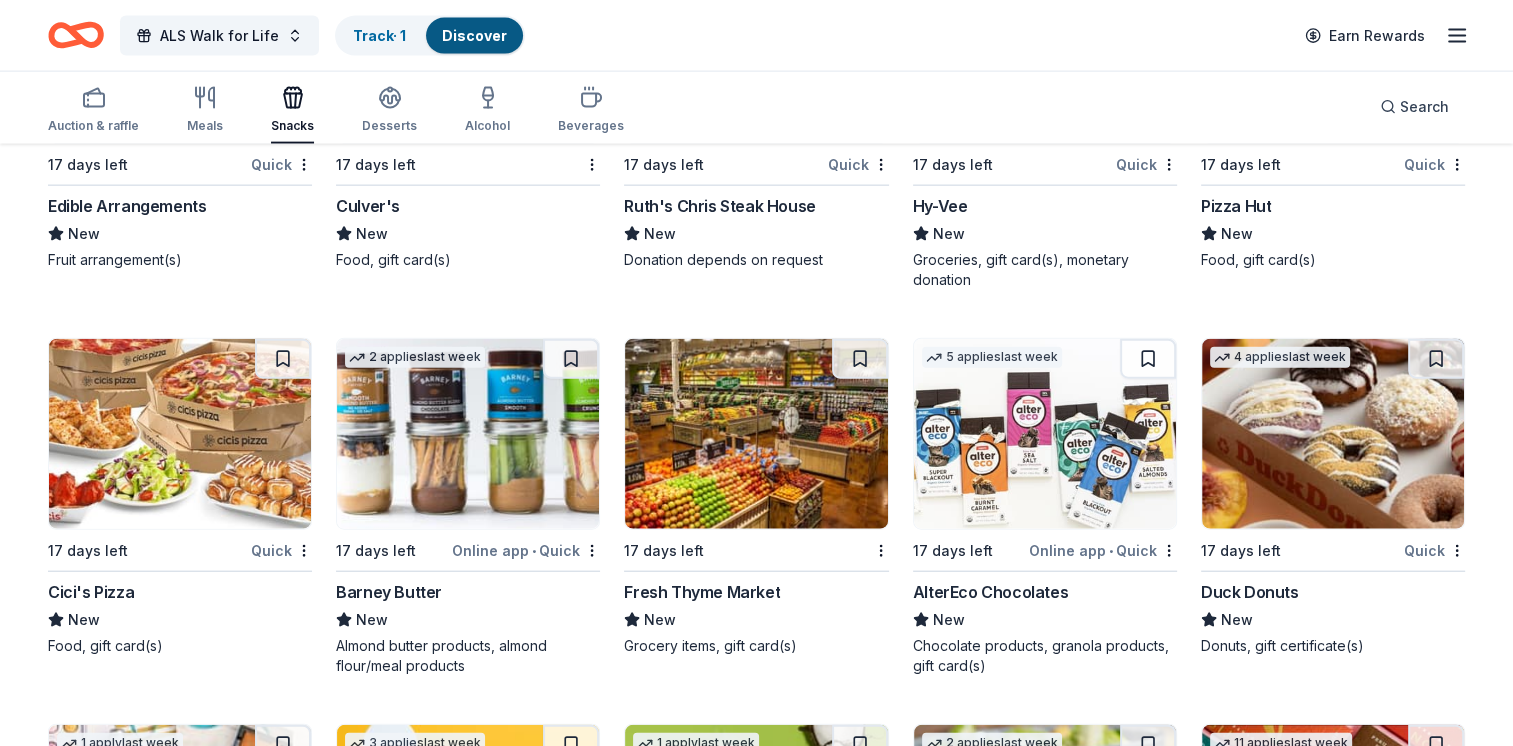 click on "AlterEco Chocolates" at bounding box center [990, 592] 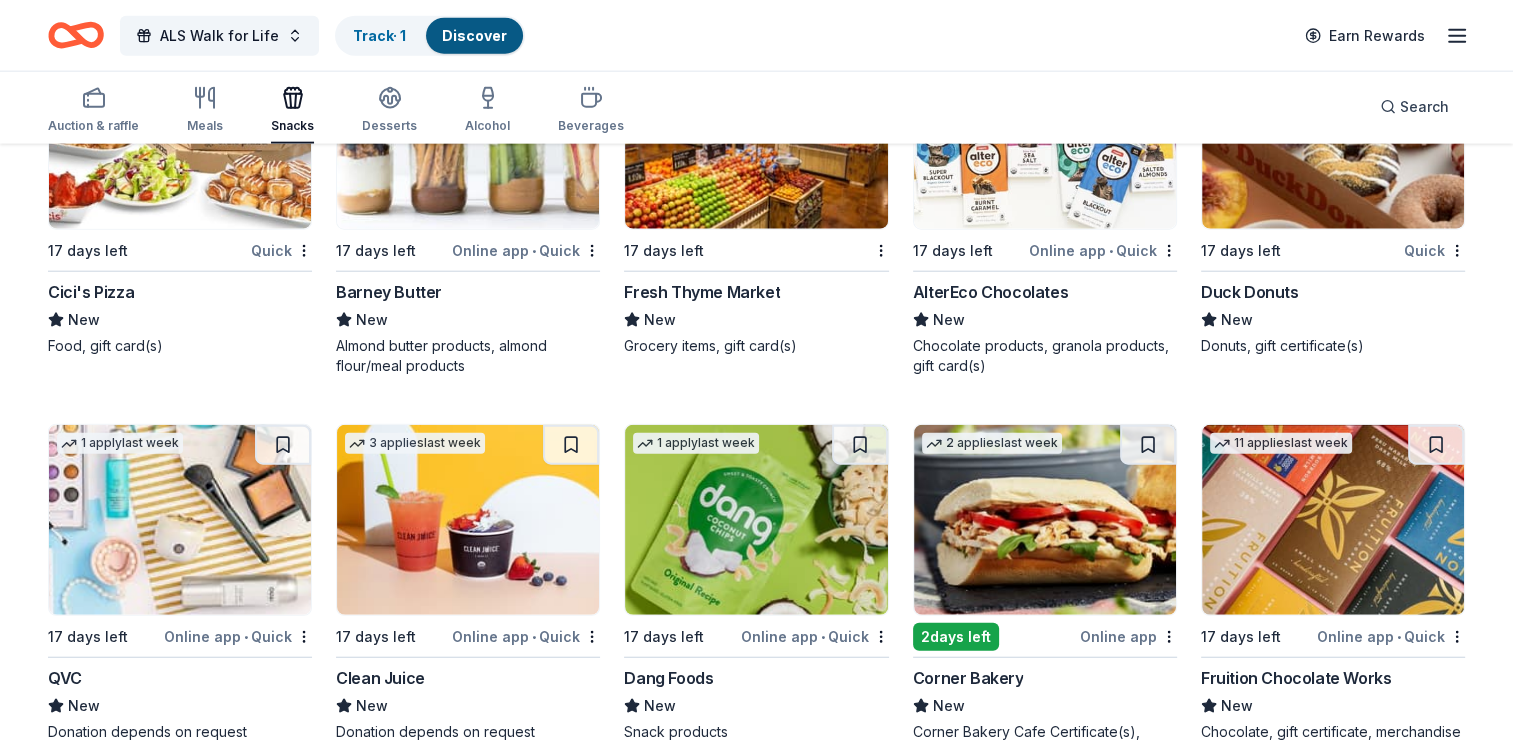 scroll, scrollTop: 5002, scrollLeft: 0, axis: vertical 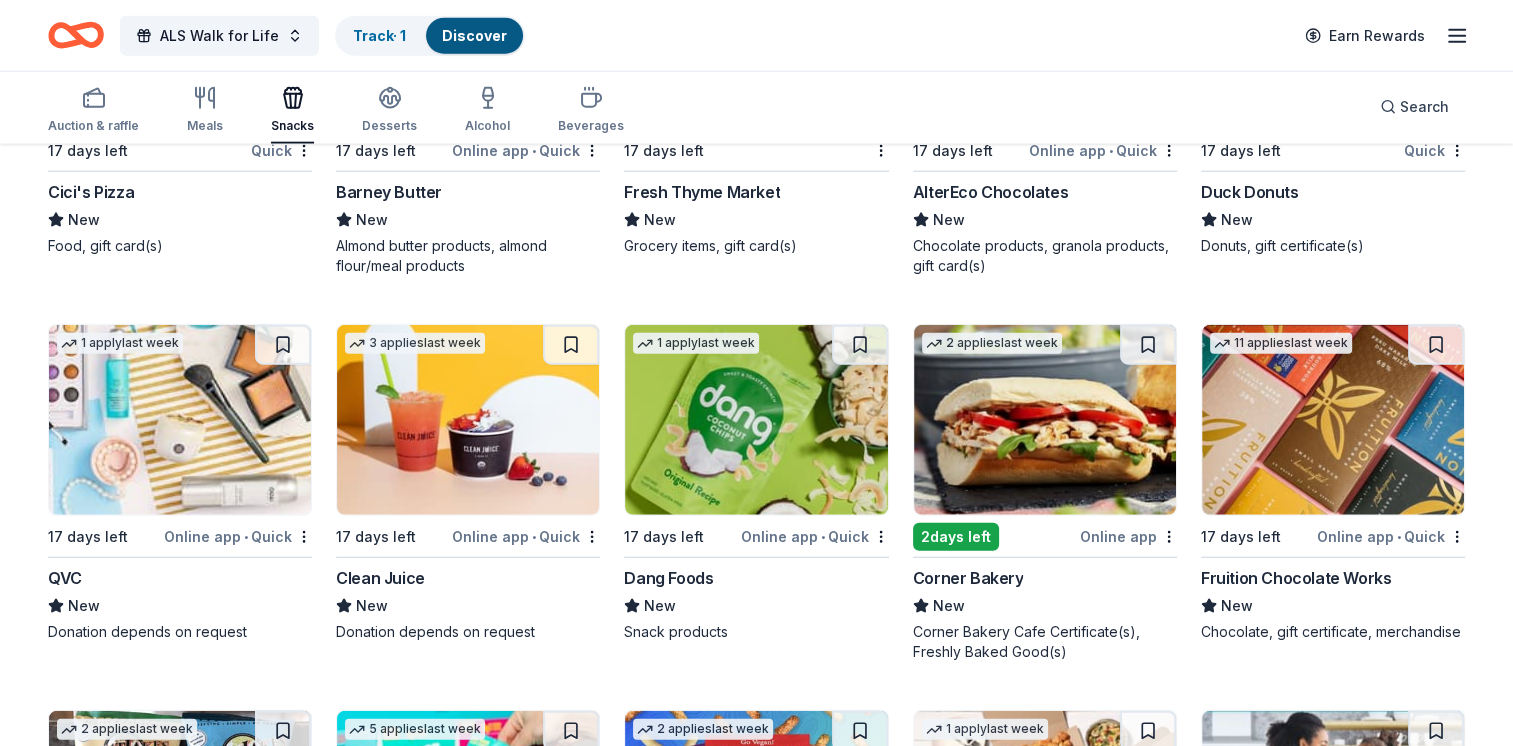 click on "Dang Foods" at bounding box center [668, 578] 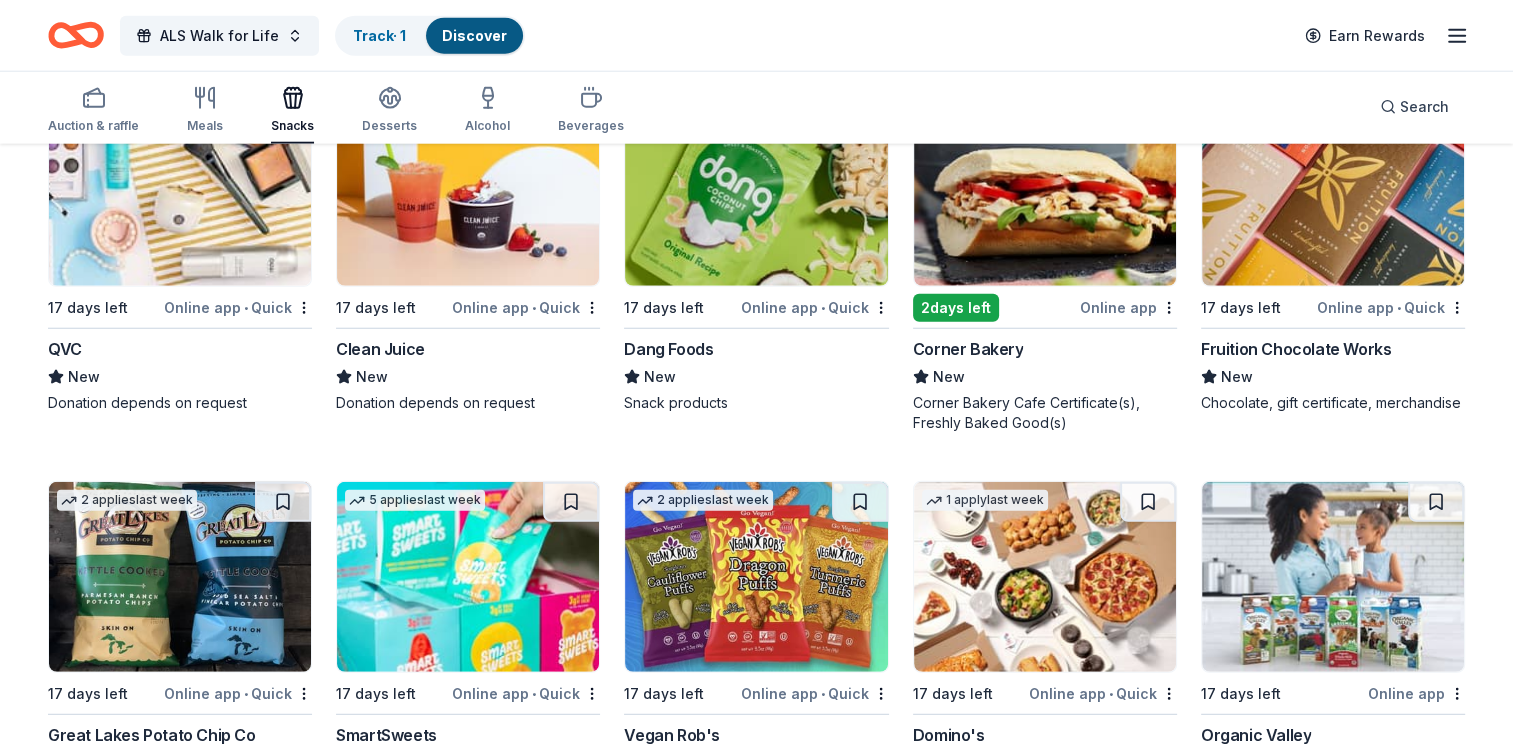 scroll, scrollTop: 5402, scrollLeft: 0, axis: vertical 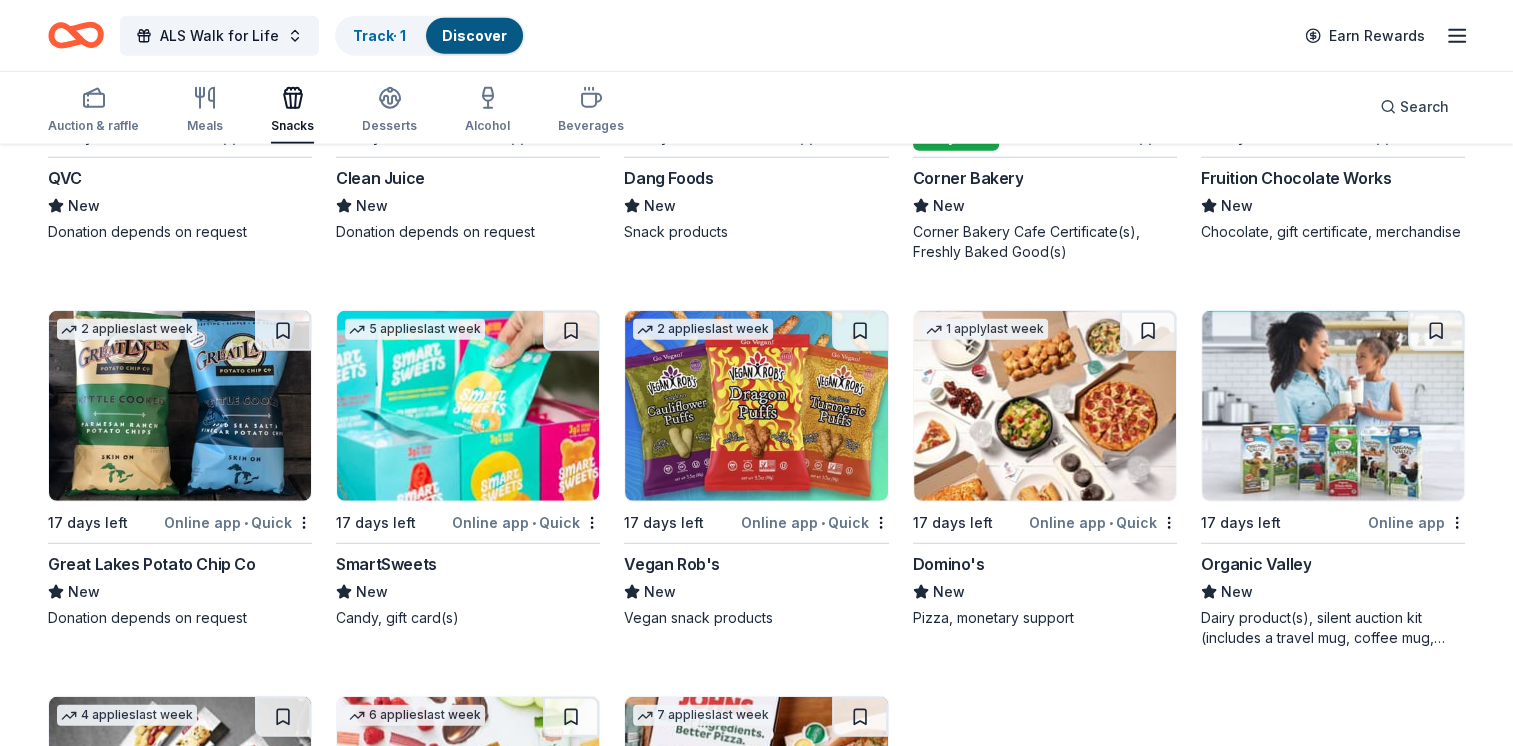 click on "Great Lakes Potato Chip Co" at bounding box center (152, 564) 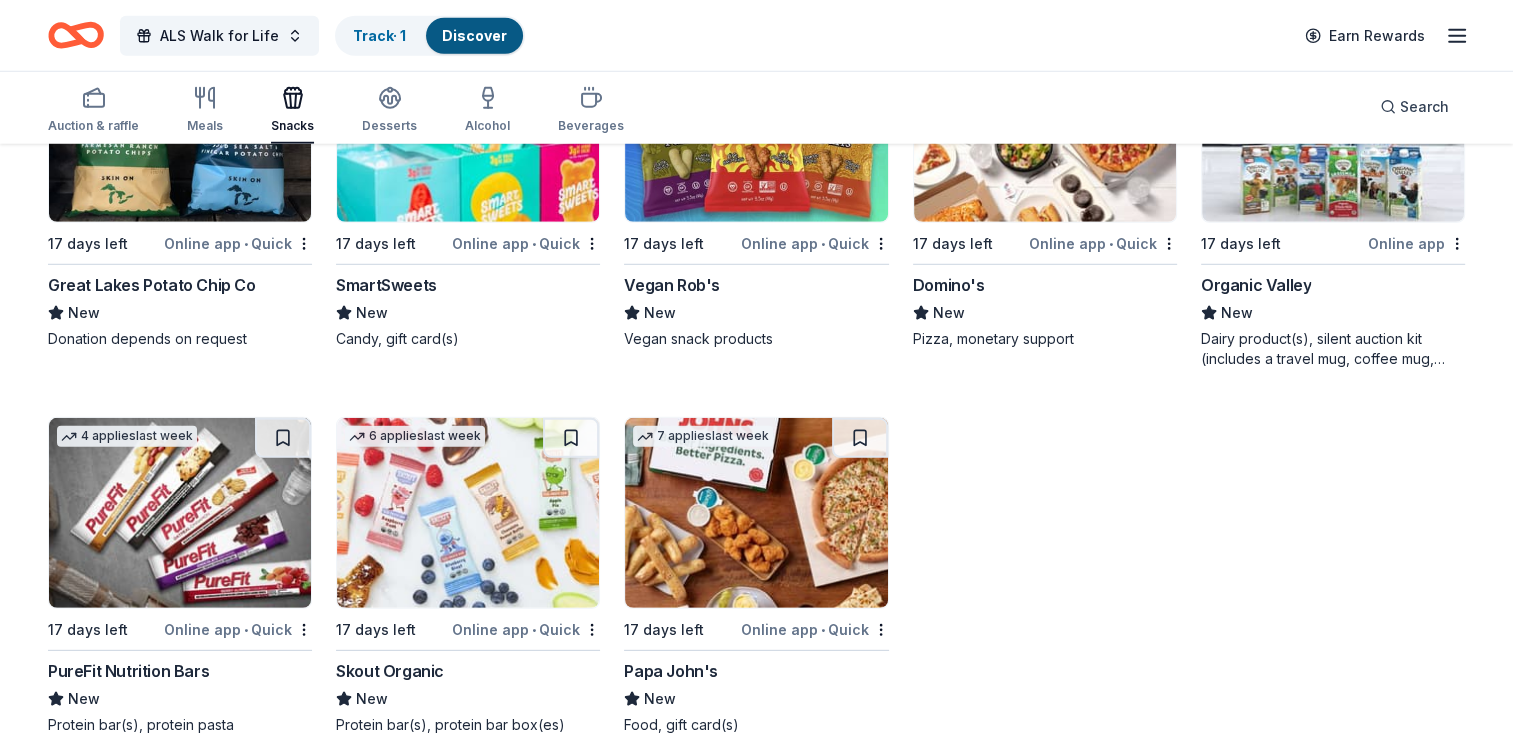 scroll, scrollTop: 5705, scrollLeft: 0, axis: vertical 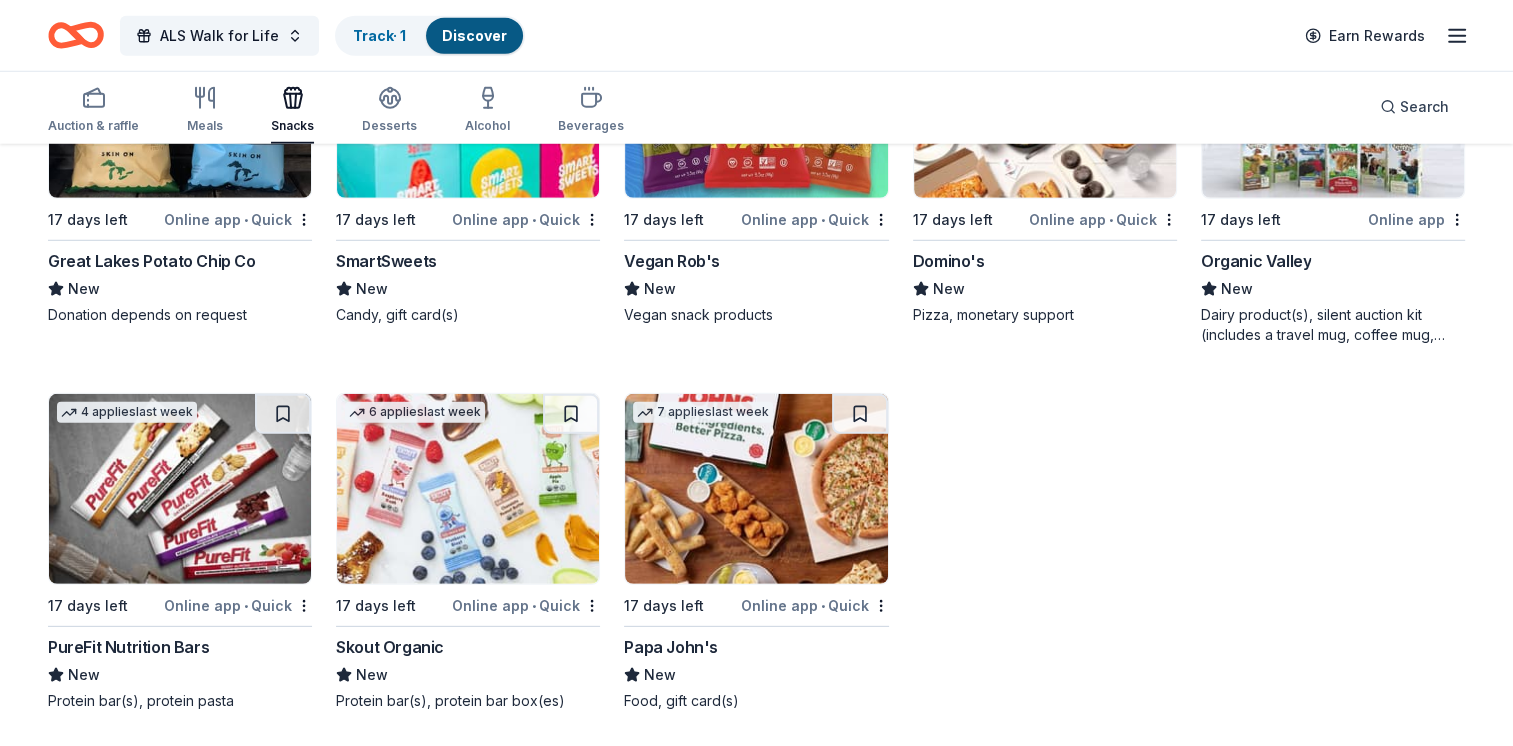 click on "Skout Organic" at bounding box center (390, 647) 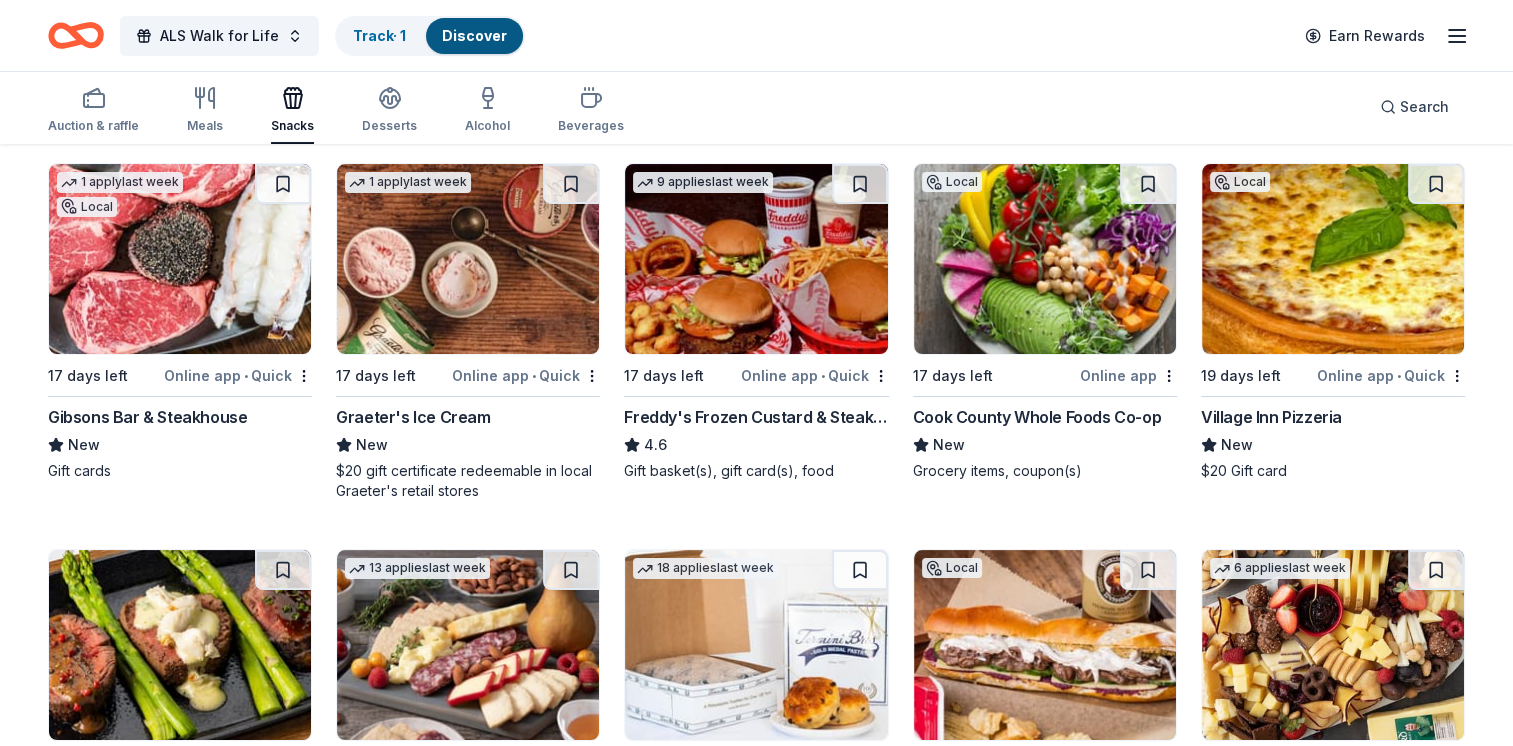 scroll, scrollTop: 0, scrollLeft: 0, axis: both 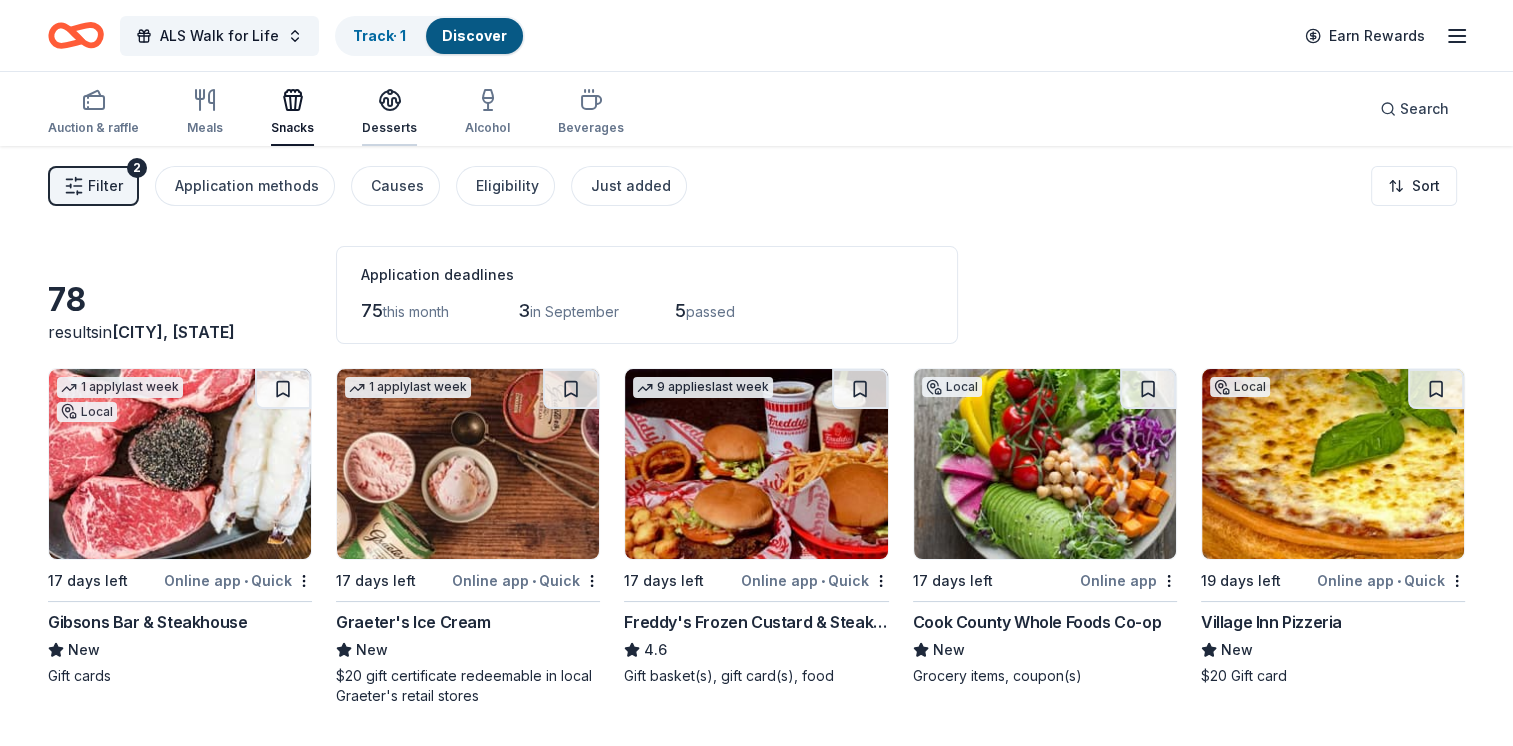 click 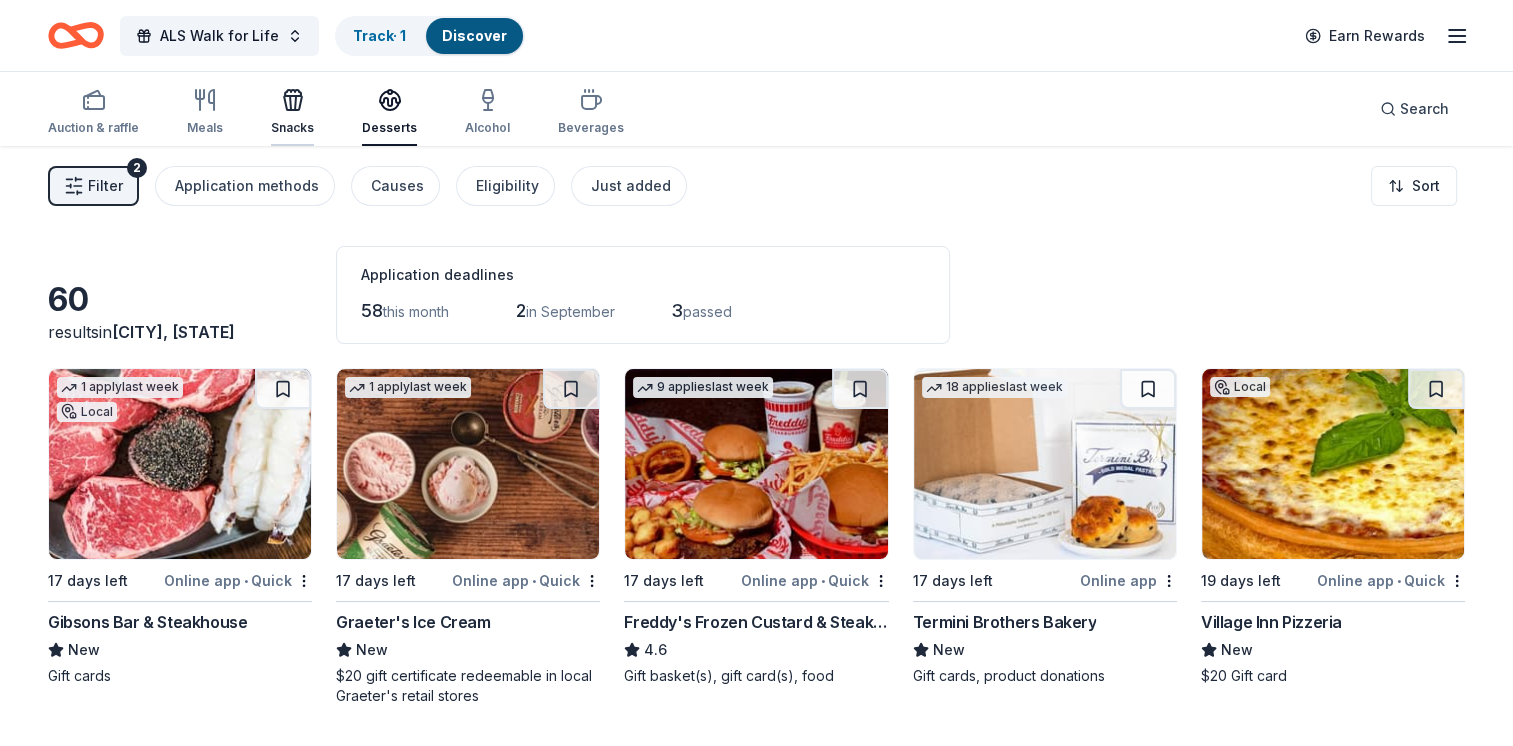 click on "Snacks" at bounding box center [292, 112] 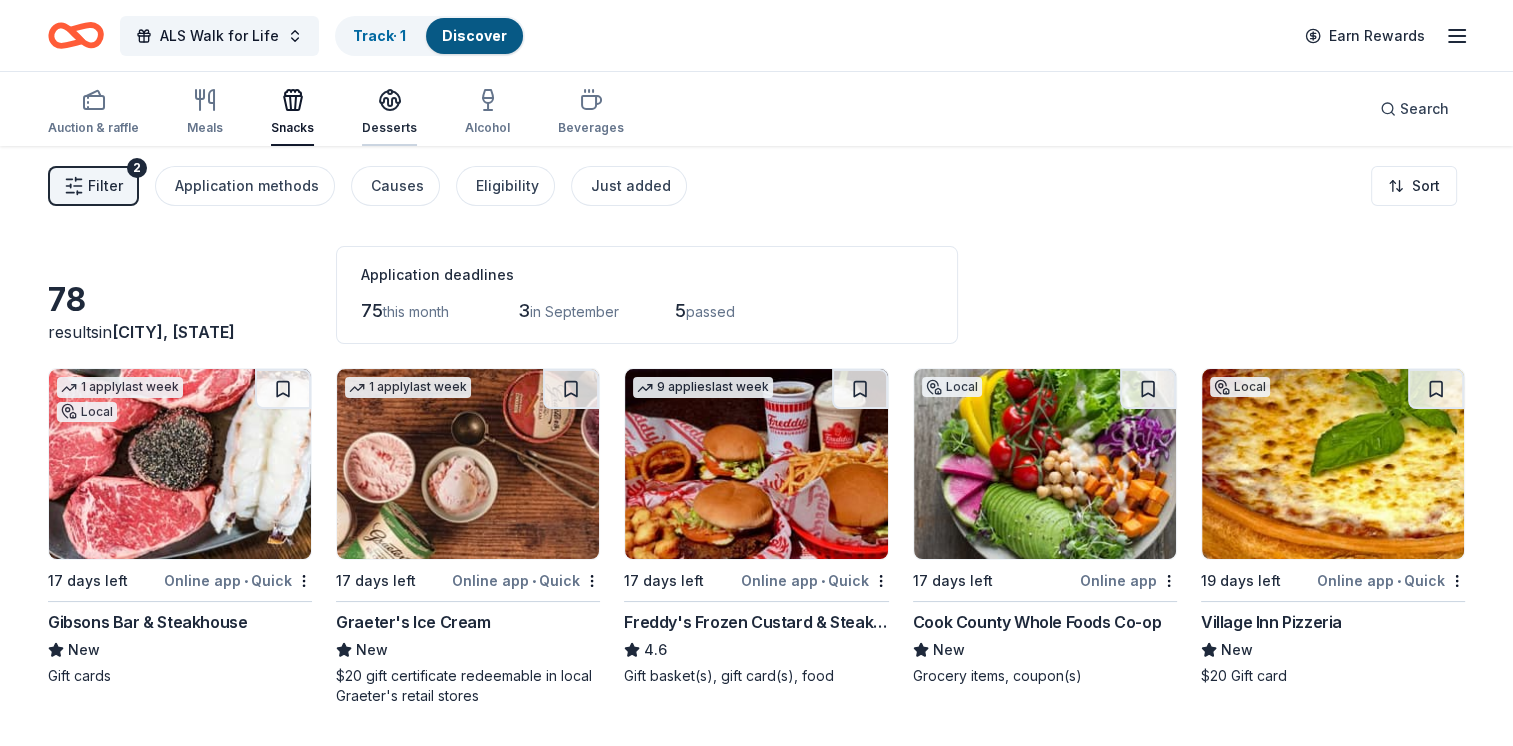 click on "Desserts" at bounding box center (389, 112) 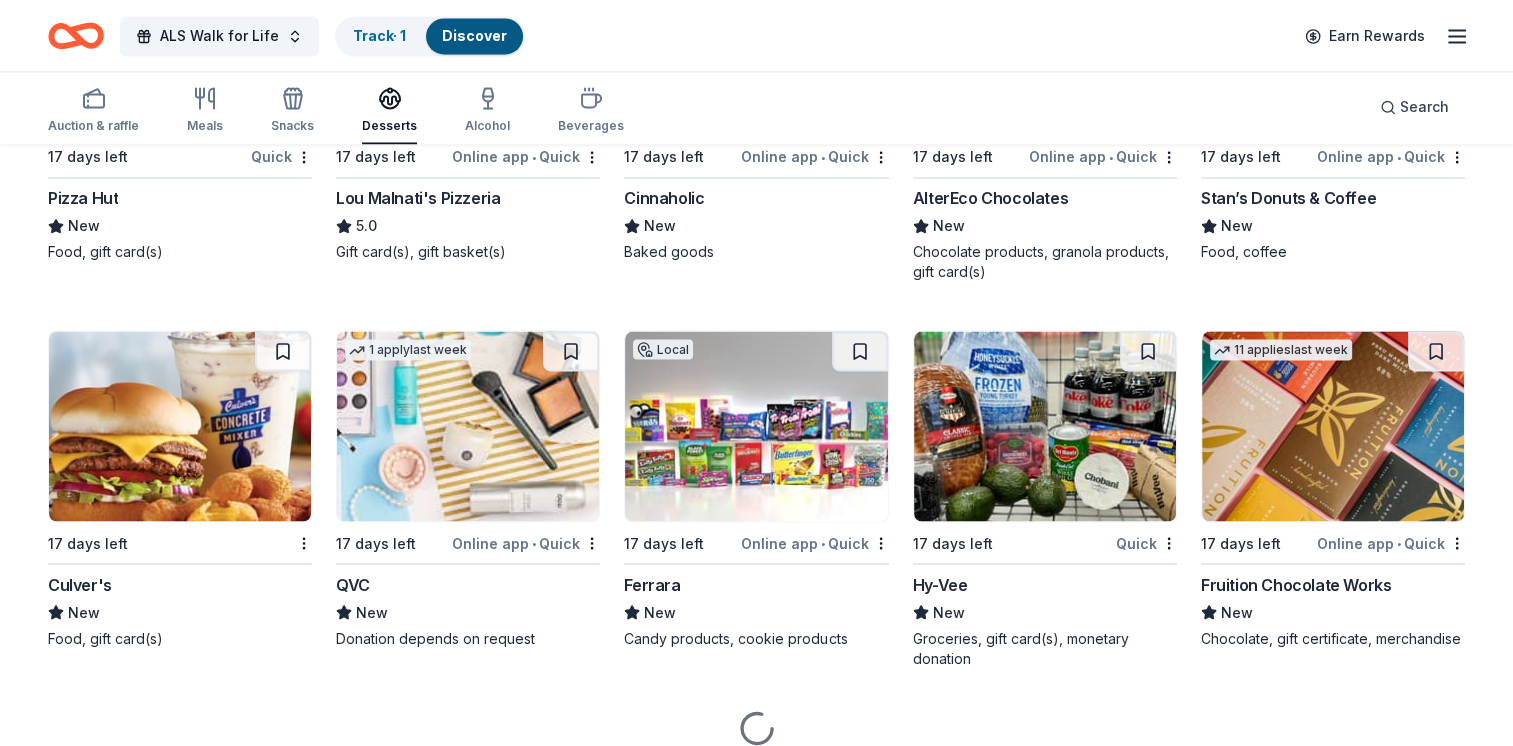 scroll, scrollTop: 3550, scrollLeft: 0, axis: vertical 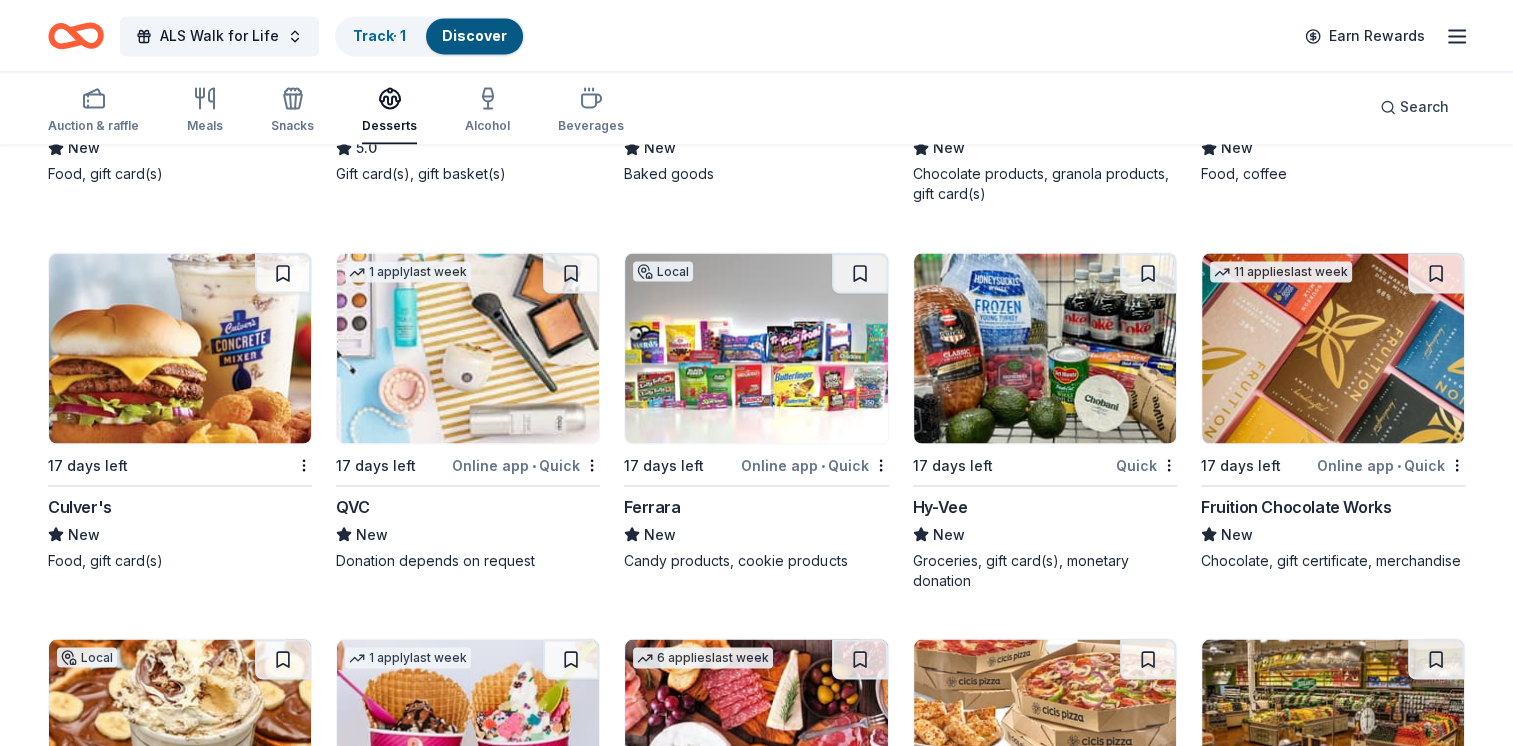 click on "Ferrara" at bounding box center [652, 506] 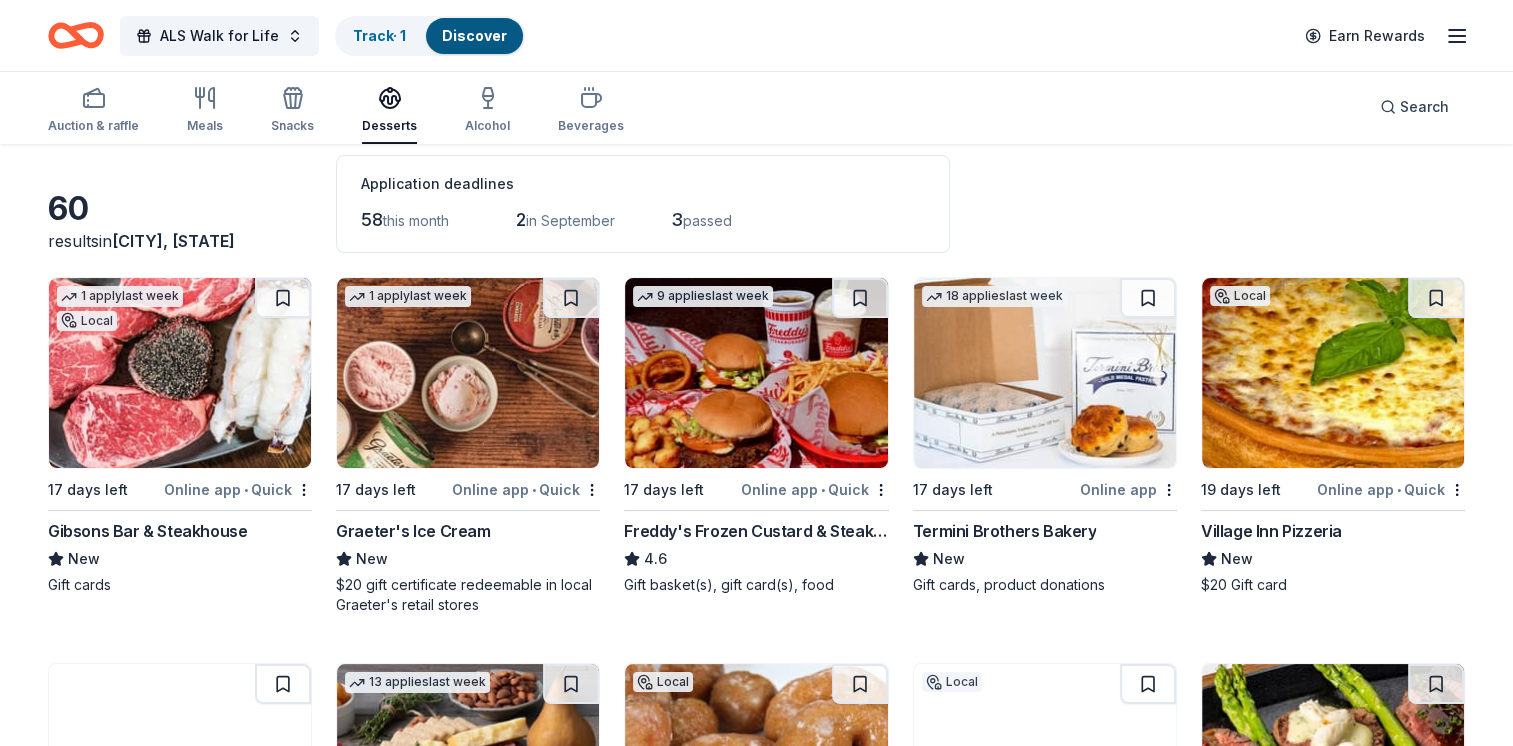 scroll, scrollTop: 0, scrollLeft: 0, axis: both 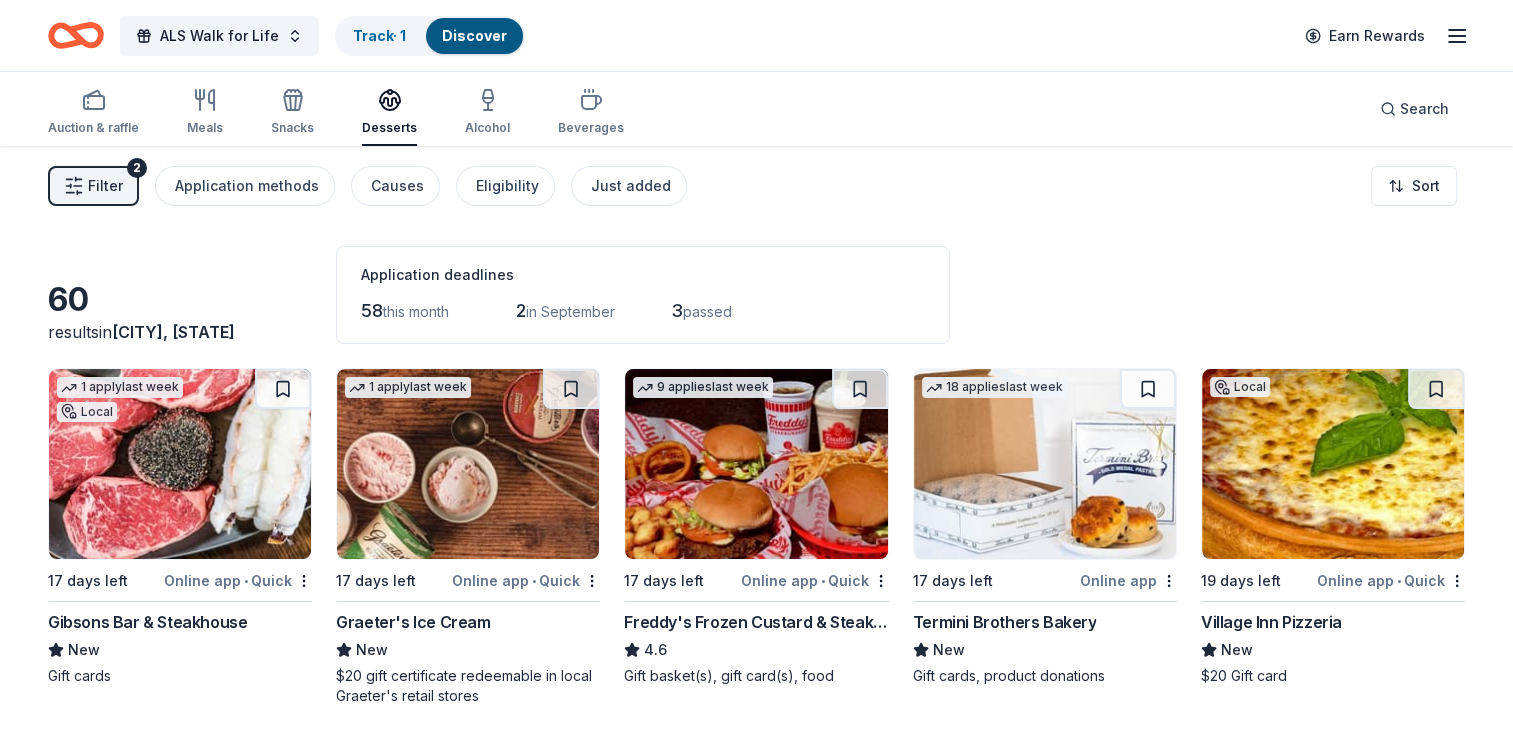 click on "Filter" at bounding box center [105, 186] 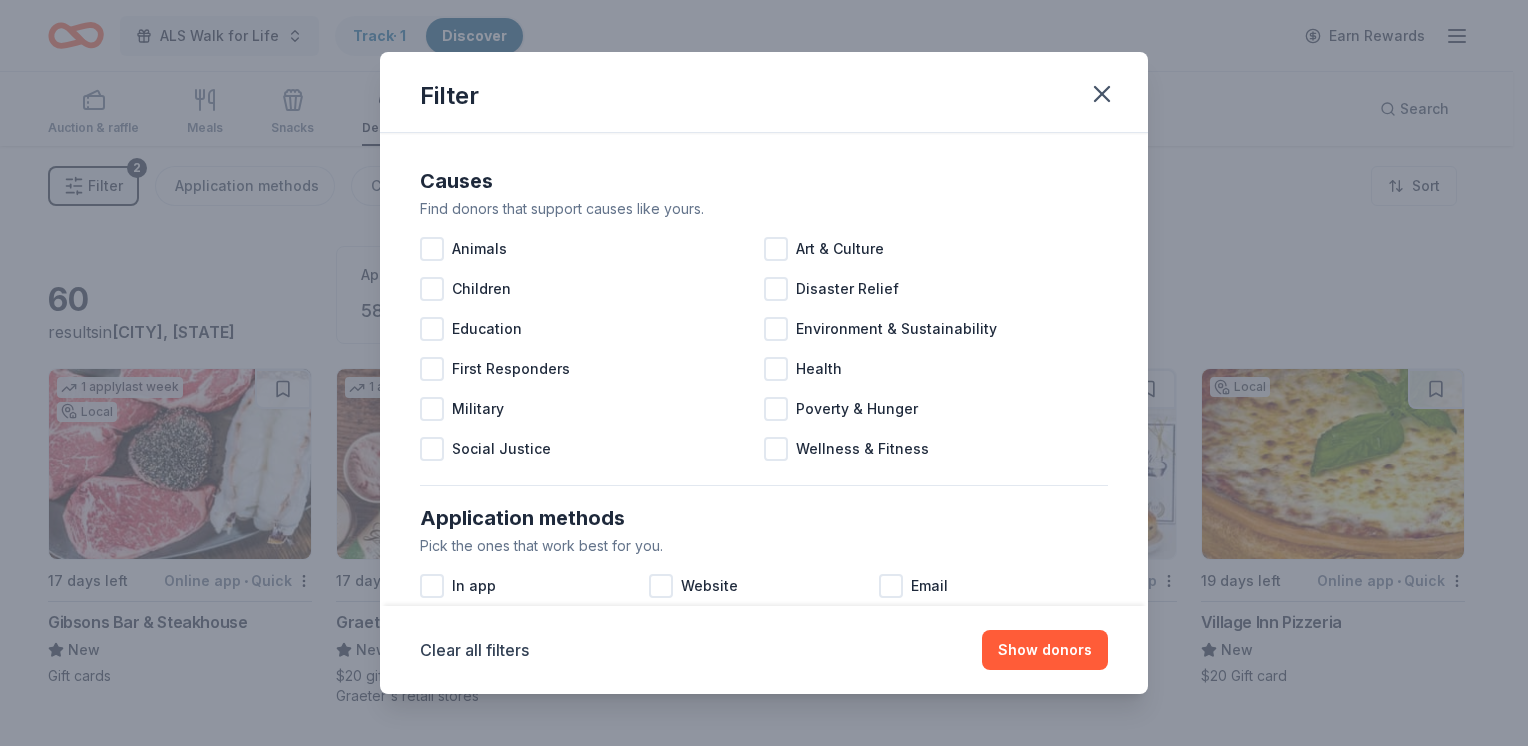 click on "Filter Causes Find donors that support causes like yours. Animals Art & Culture Children Disaster Relief Education Environment & Sustainability First Responders Health Military Poverty & Hunger Social Justice Wellness & Fitness Application methods Pick the ones that work best for you. In app Website Email In person Mail Fax Phone Eligibility Select any that describe you or your organization. Individuals Political Religious Sports Teams For profit Schools Lobbying & advocacy Just added Show donors that were added in the last two months. Ships to you Show donors that can ship products to you. Virtual events Show lightweight products that are easy to mail to attendees. Hide Hide donors with paused donation programs. Hide donors whose deadlines have passed. Hide donors you've already saved or have applied to. Clear all filters Show    donors" at bounding box center [764, 373] 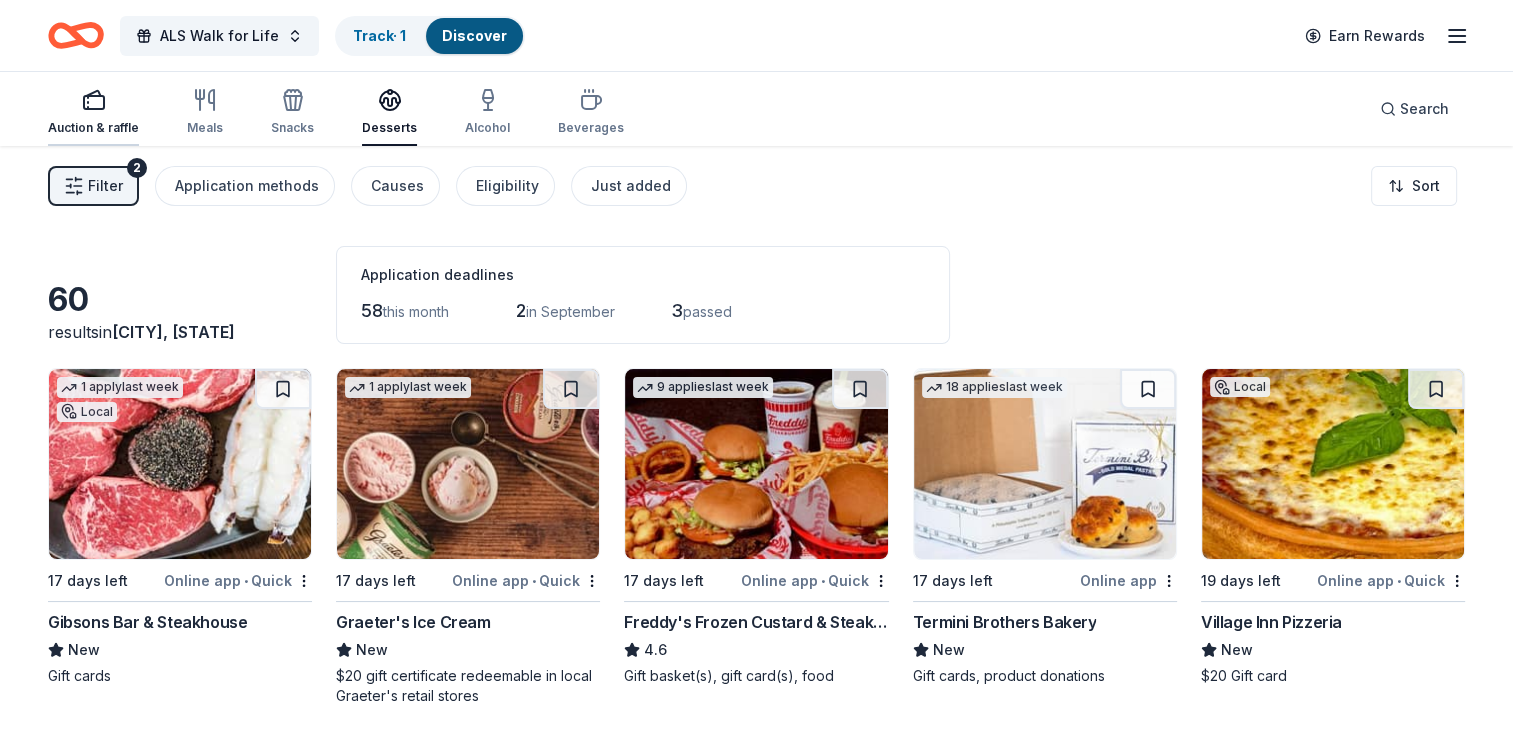 click at bounding box center (93, 100) 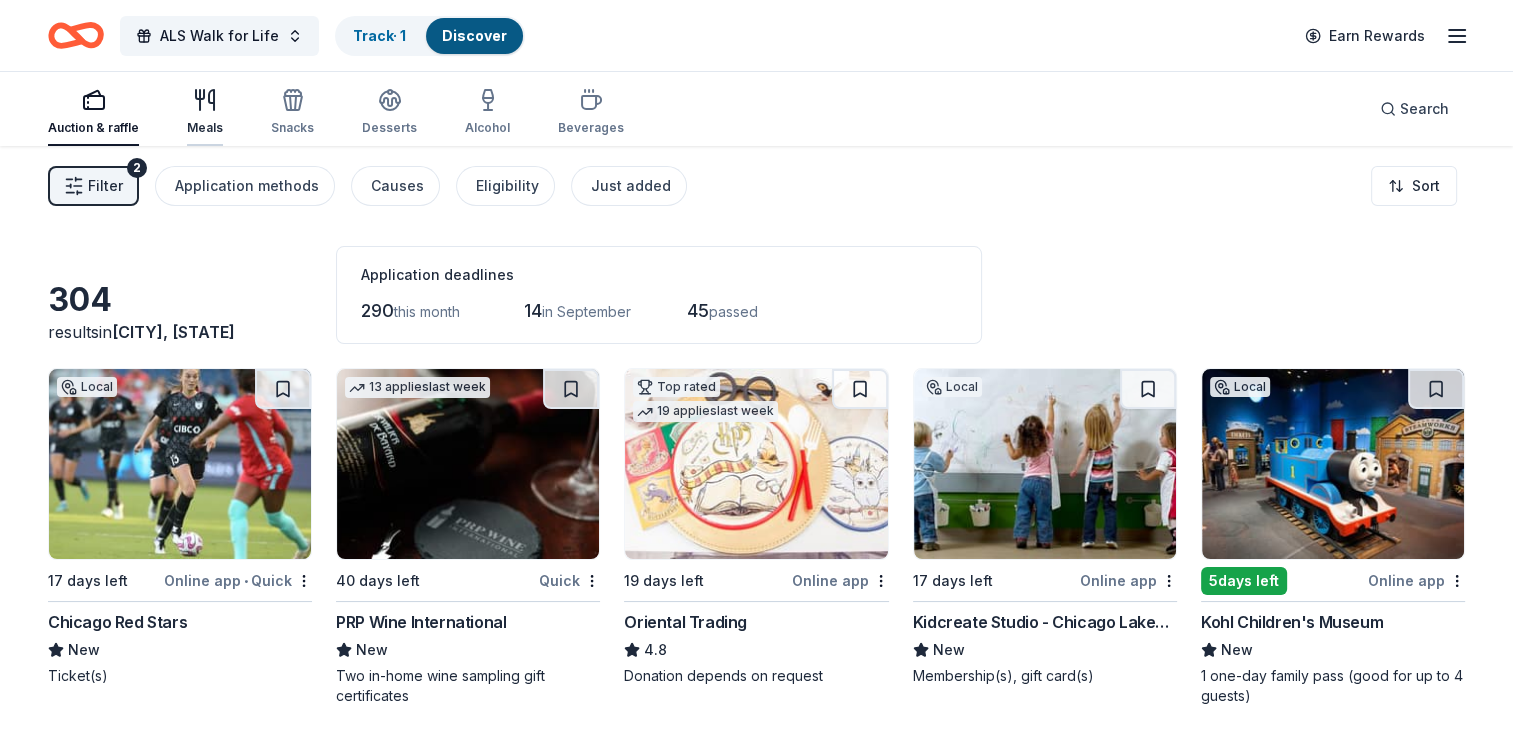 click at bounding box center (205, 100) 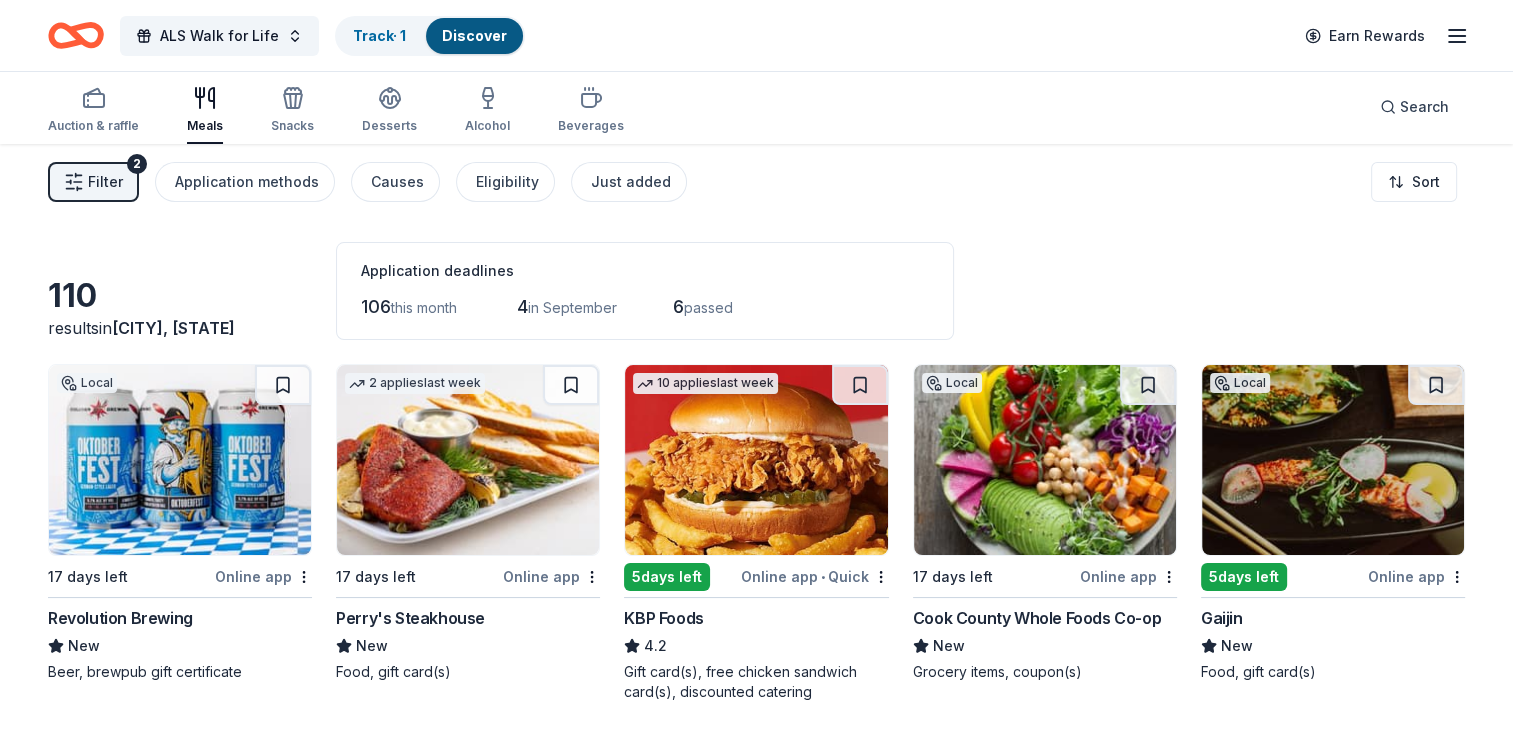 scroll, scrollTop: 0, scrollLeft: 0, axis: both 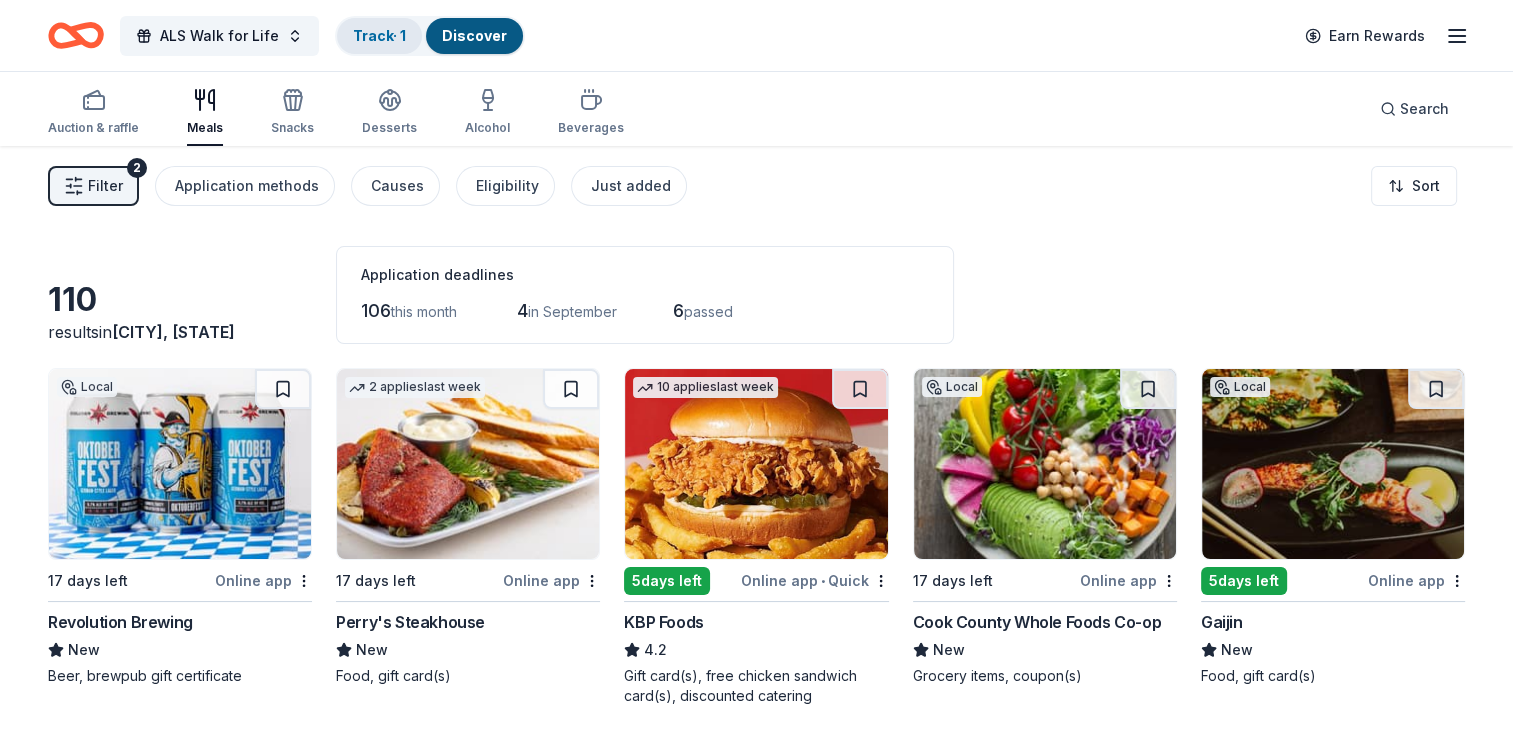 click on "Track  · 1" at bounding box center (379, 35) 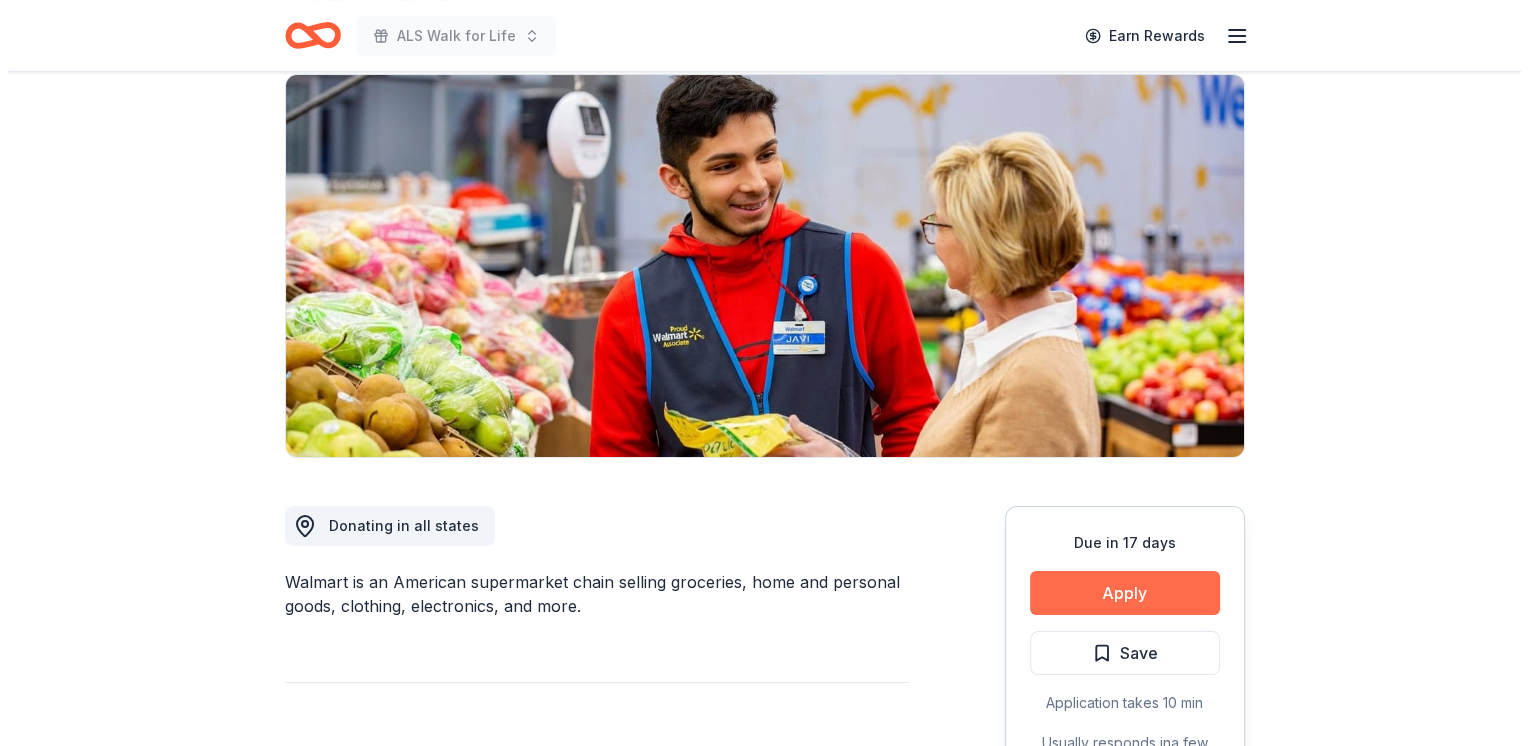 scroll, scrollTop: 300, scrollLeft: 0, axis: vertical 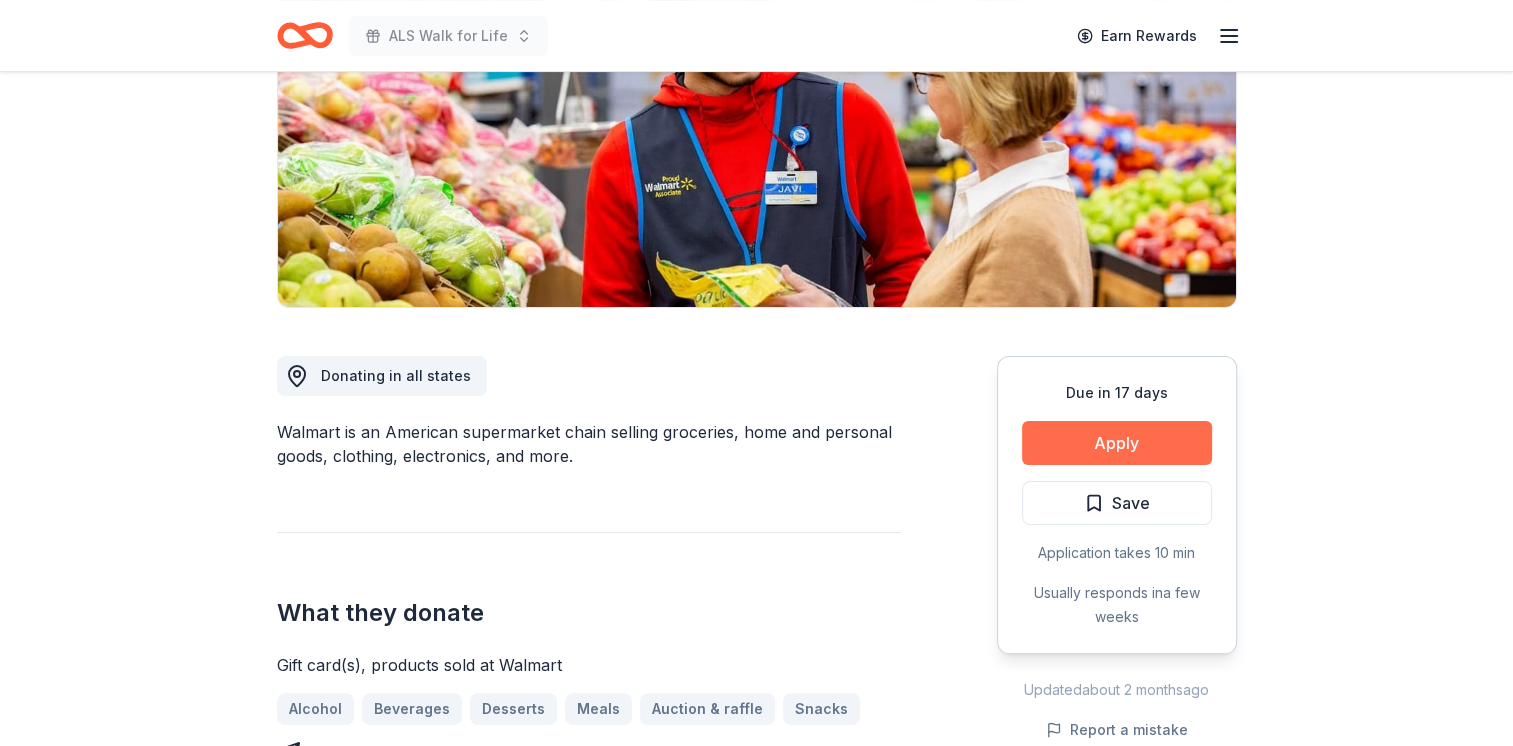 click on "Apply" at bounding box center (1117, 443) 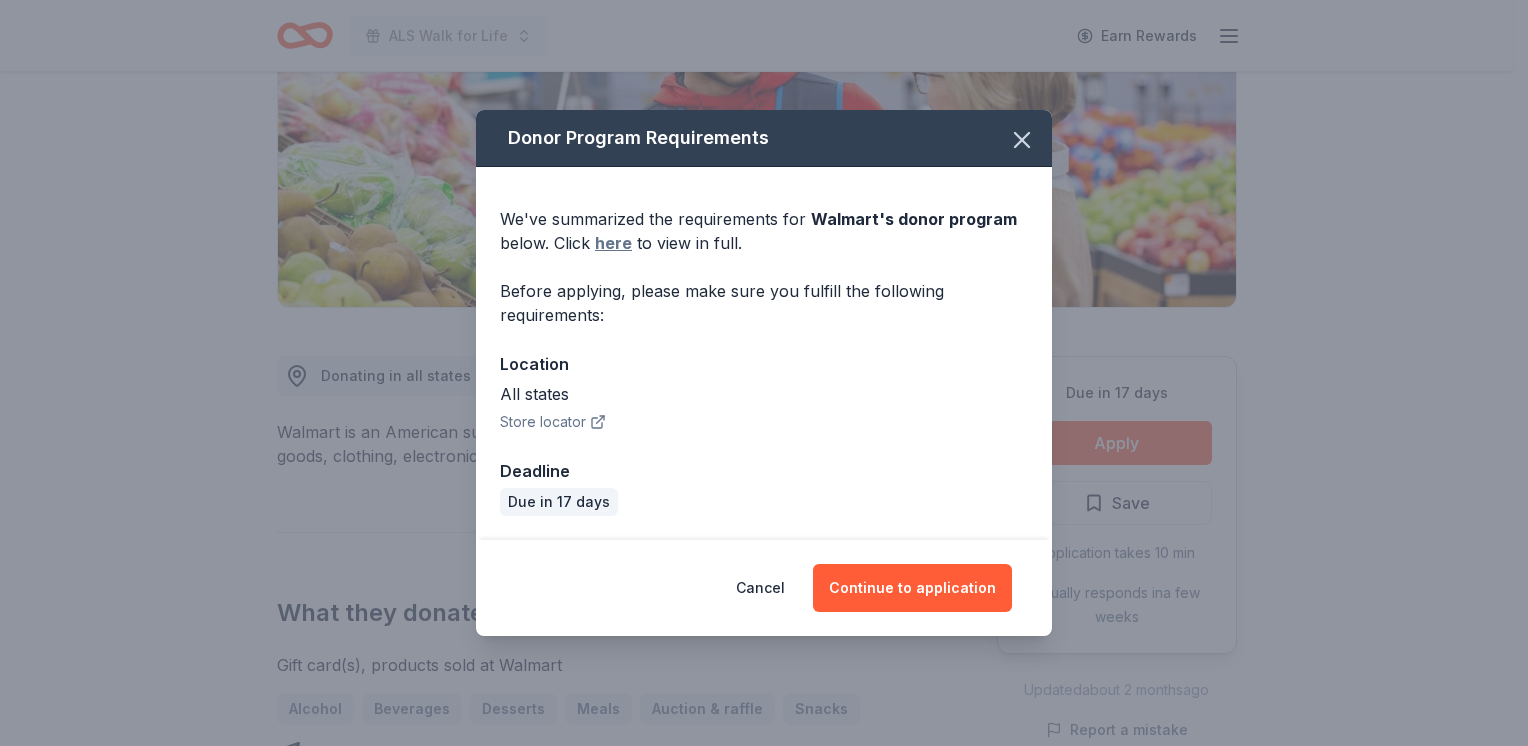 click on "here" at bounding box center [613, 243] 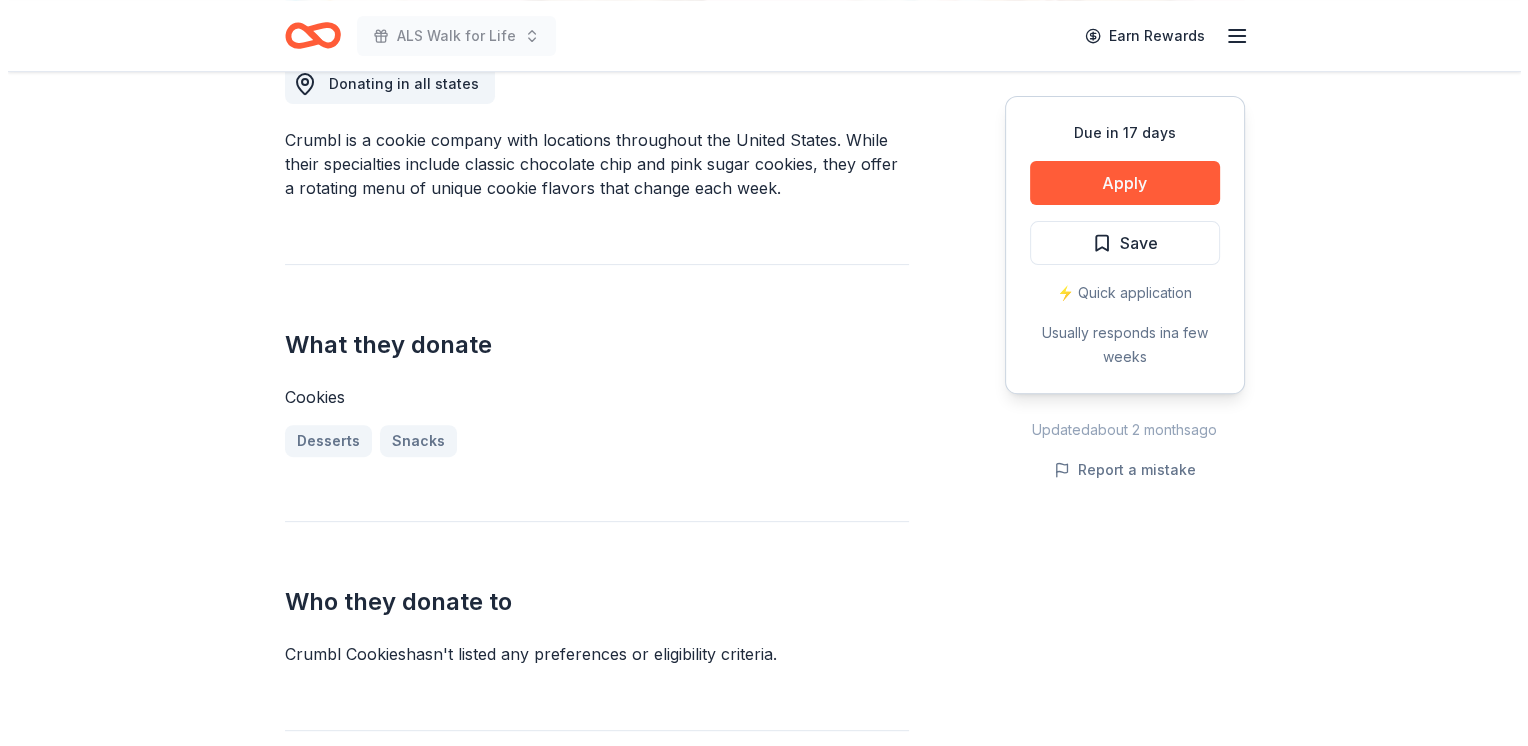 scroll, scrollTop: 600, scrollLeft: 0, axis: vertical 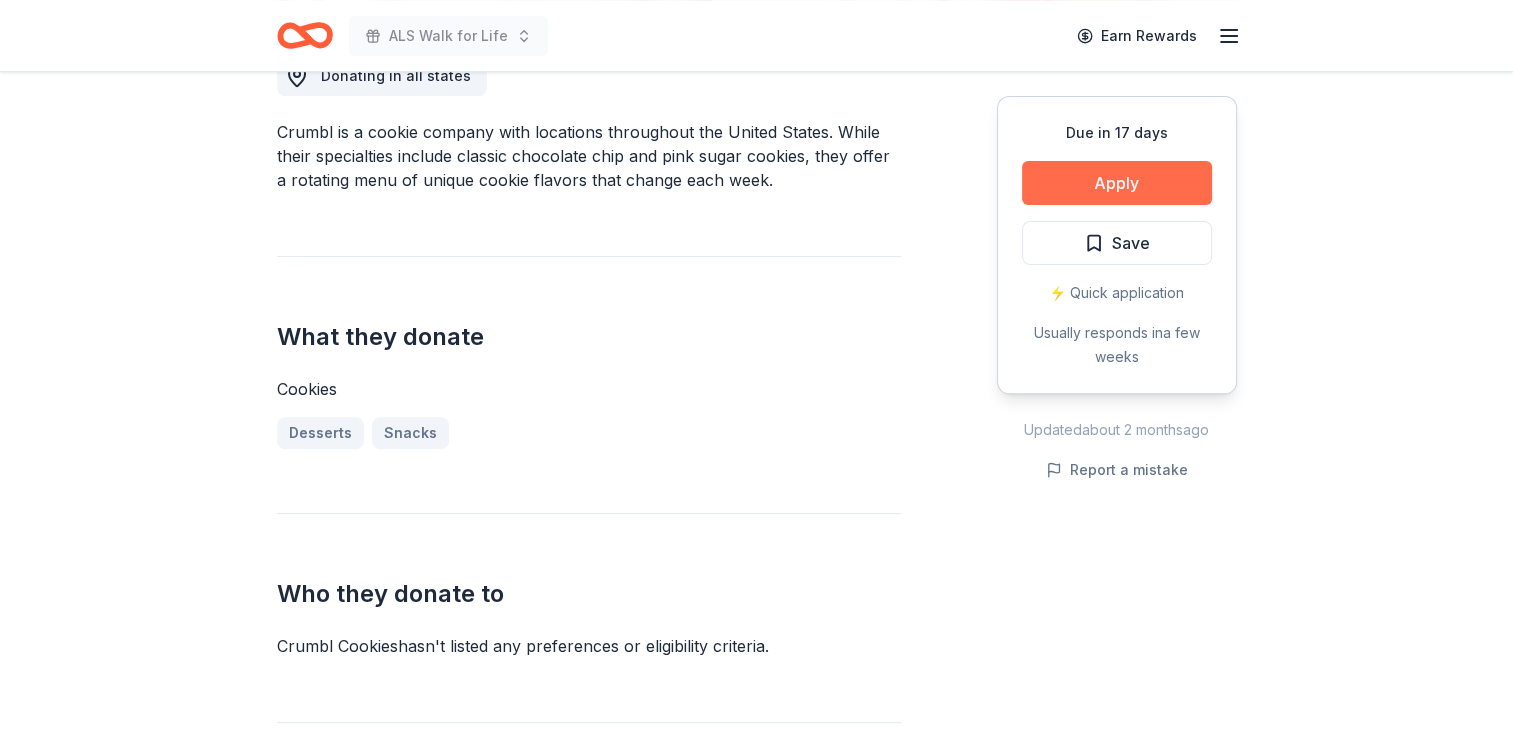 click on "Apply" at bounding box center (1117, 183) 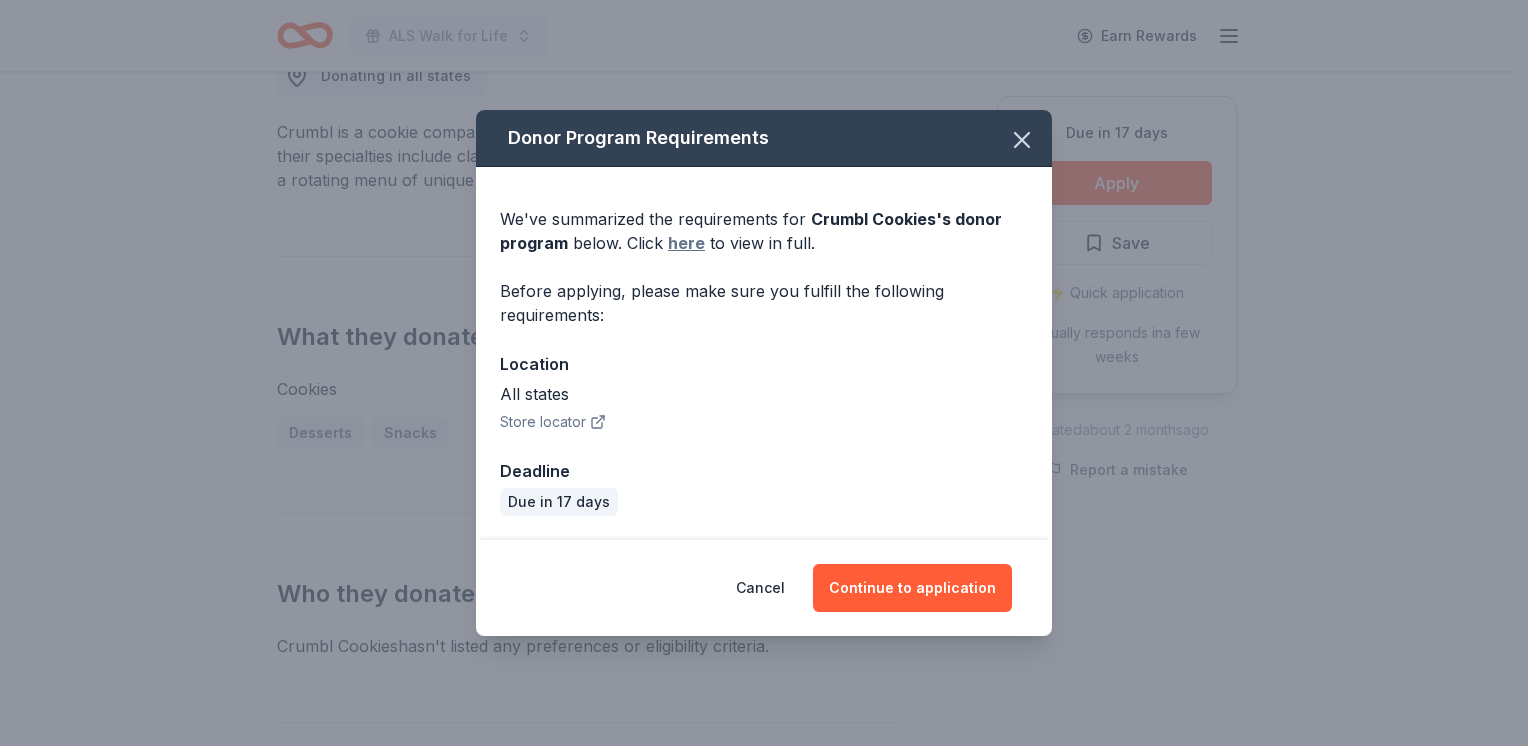 click on "here" at bounding box center (686, 243) 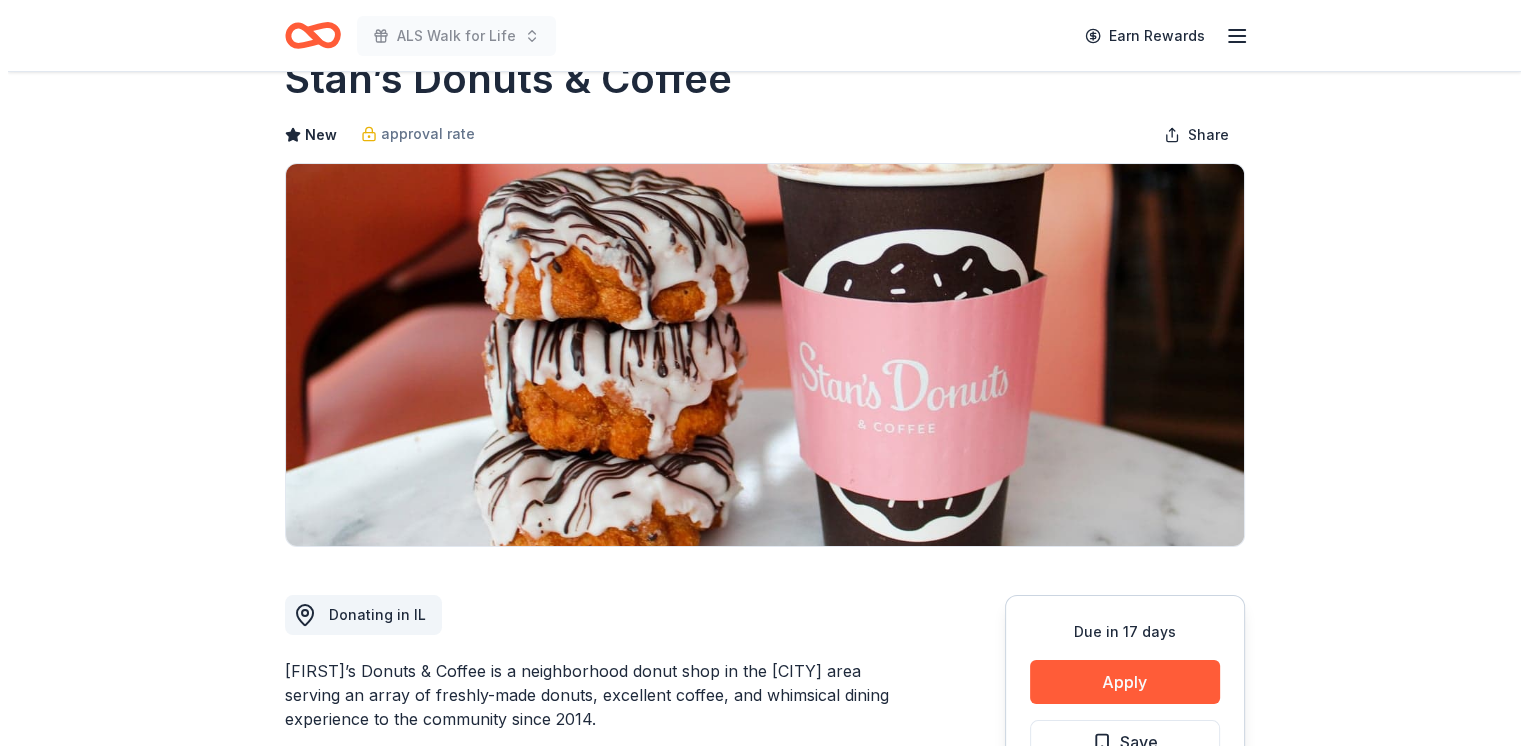 scroll, scrollTop: 400, scrollLeft: 0, axis: vertical 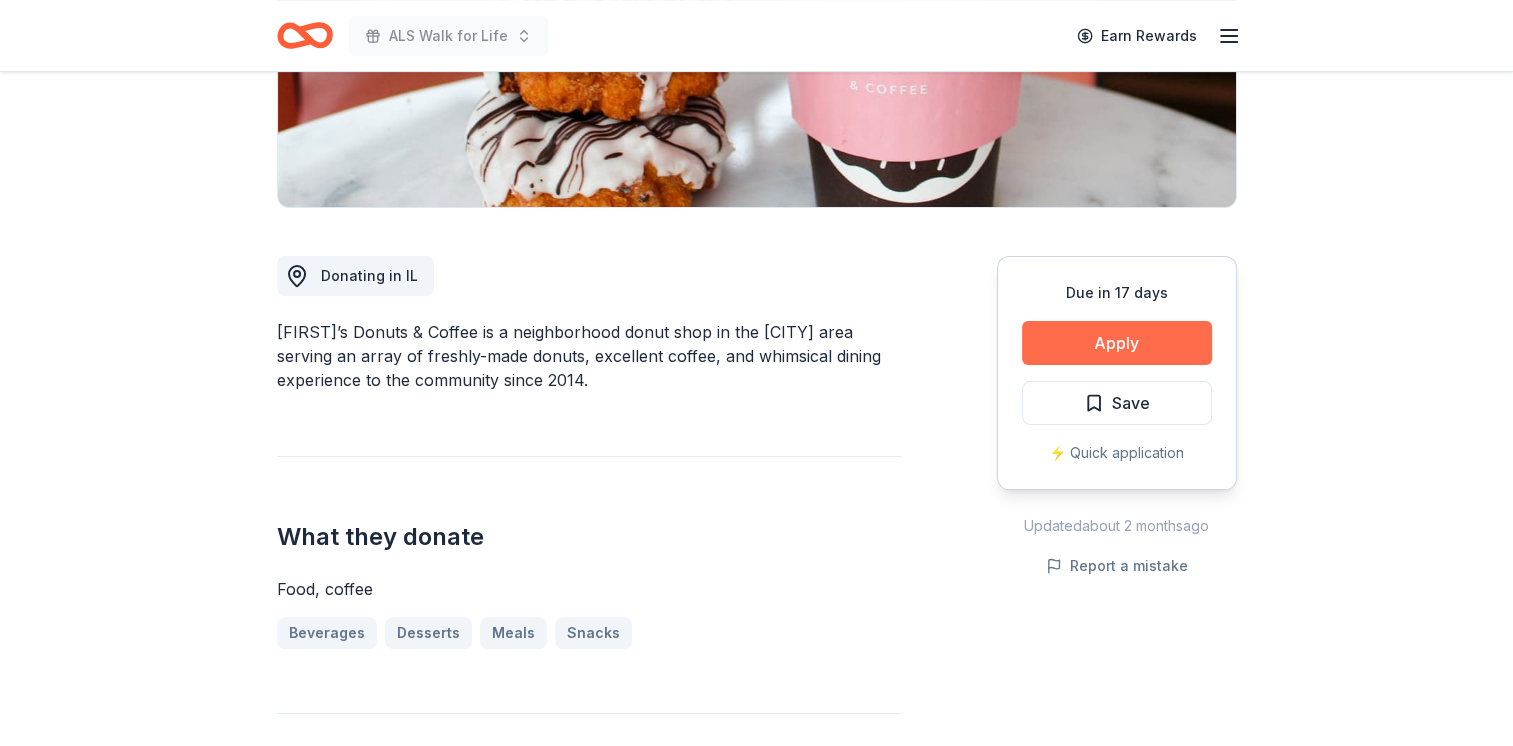 click on "Apply" at bounding box center [1117, 343] 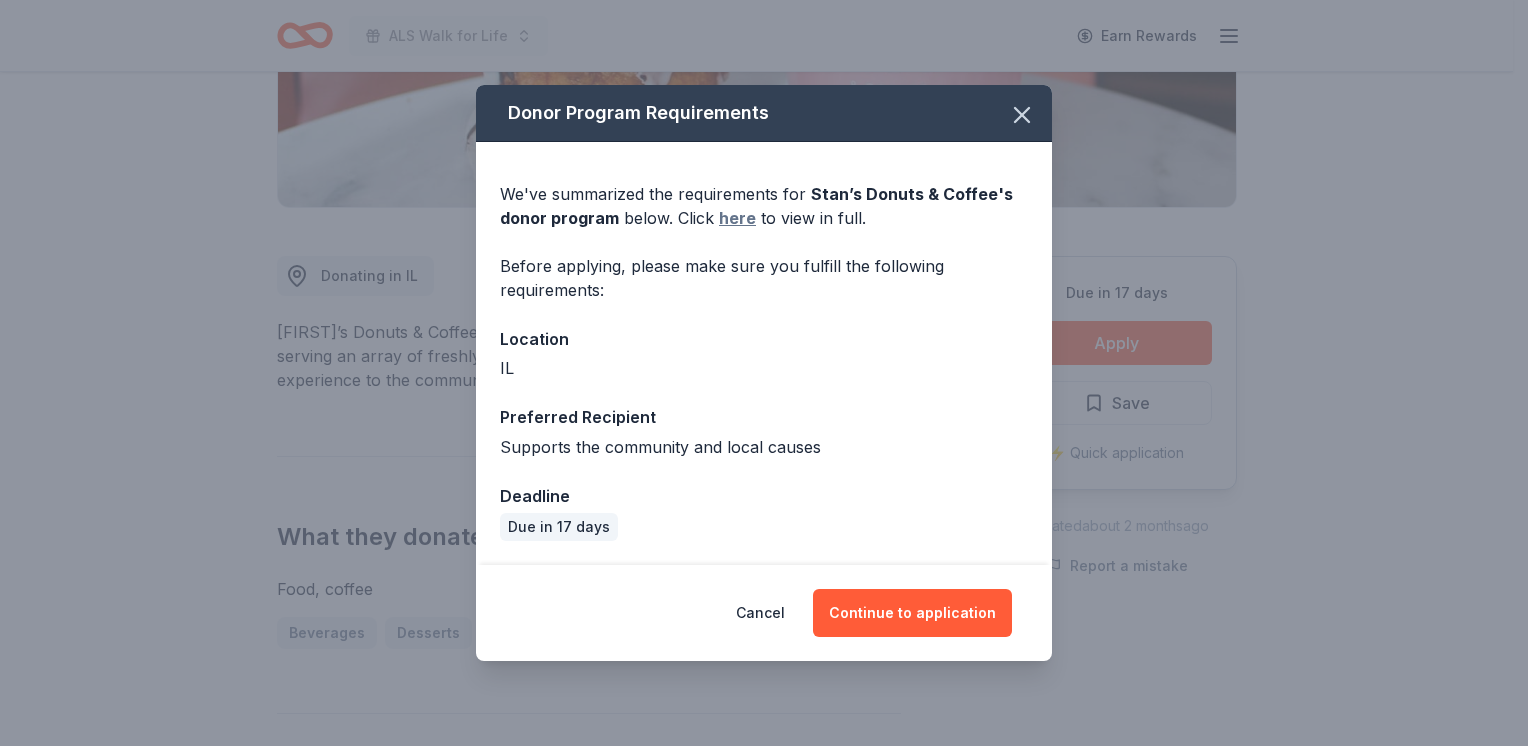 click on "here" at bounding box center (737, 218) 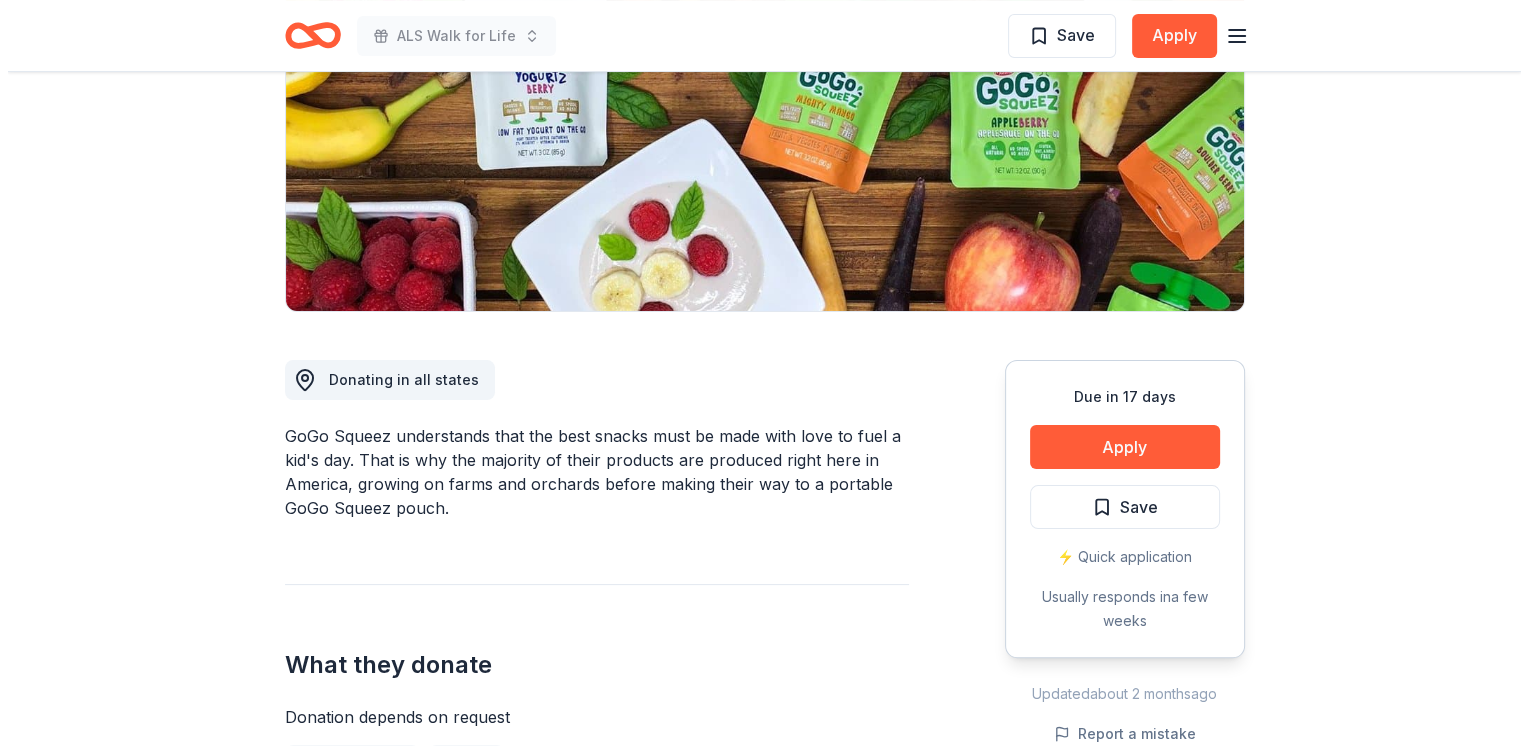 scroll, scrollTop: 400, scrollLeft: 0, axis: vertical 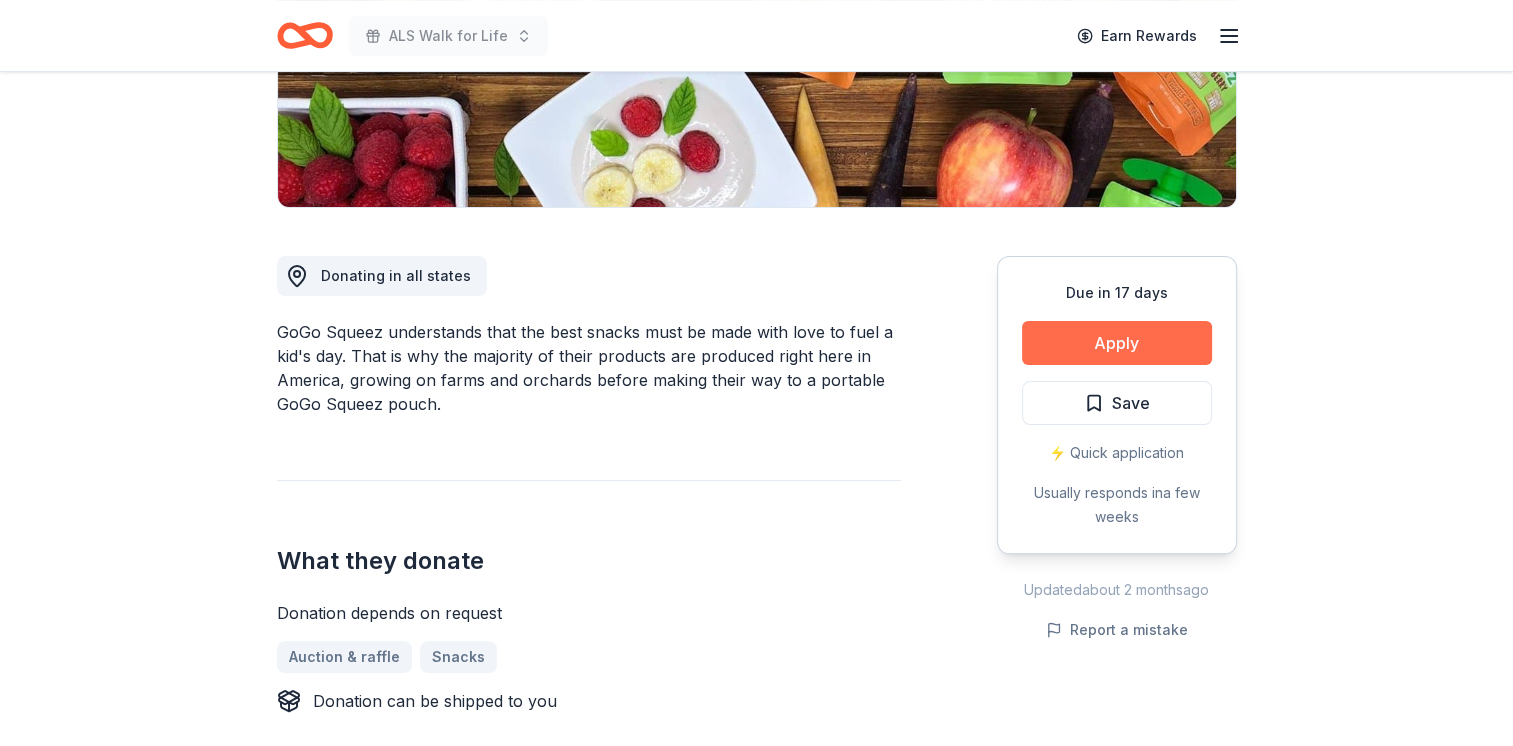 click on "Apply" at bounding box center [1117, 343] 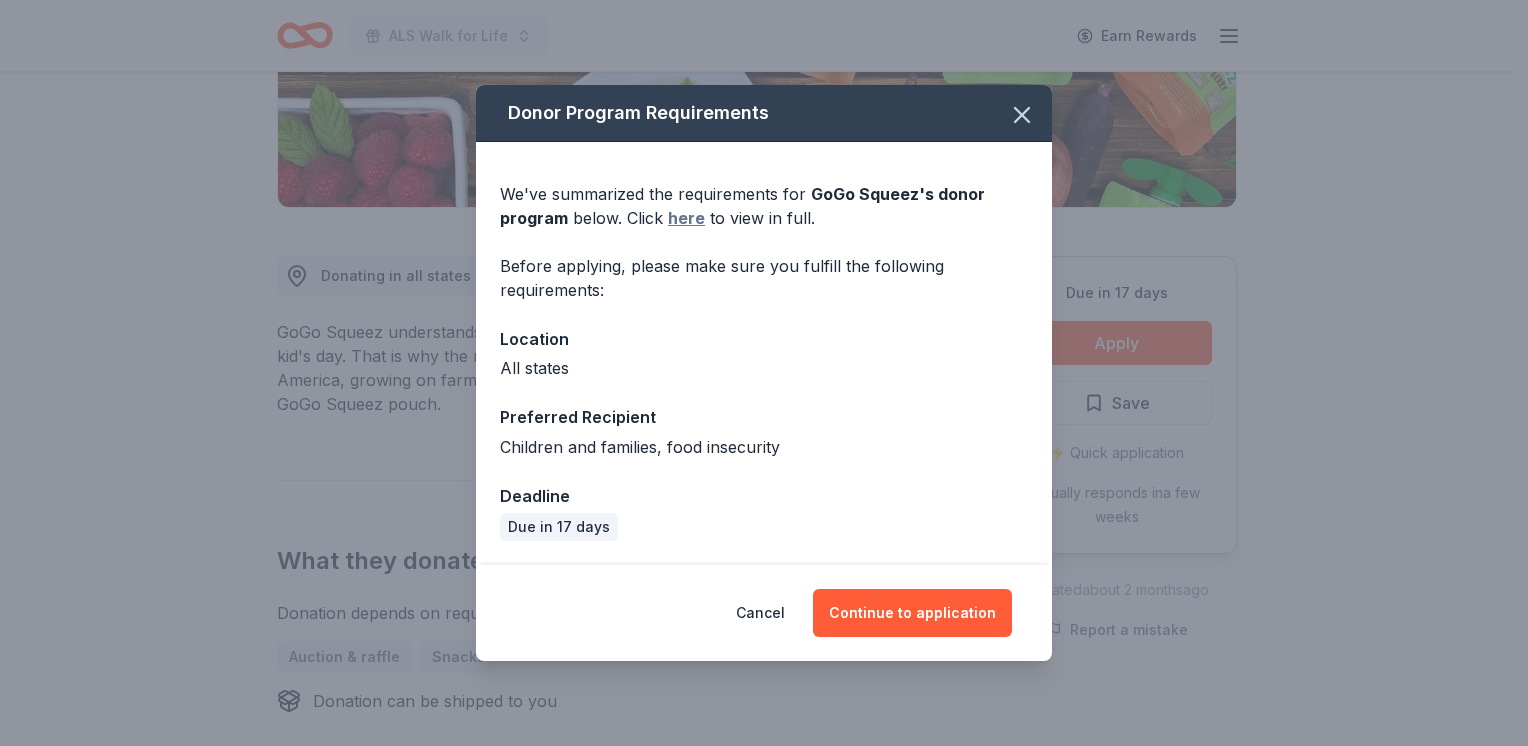 click on "here" at bounding box center (686, 218) 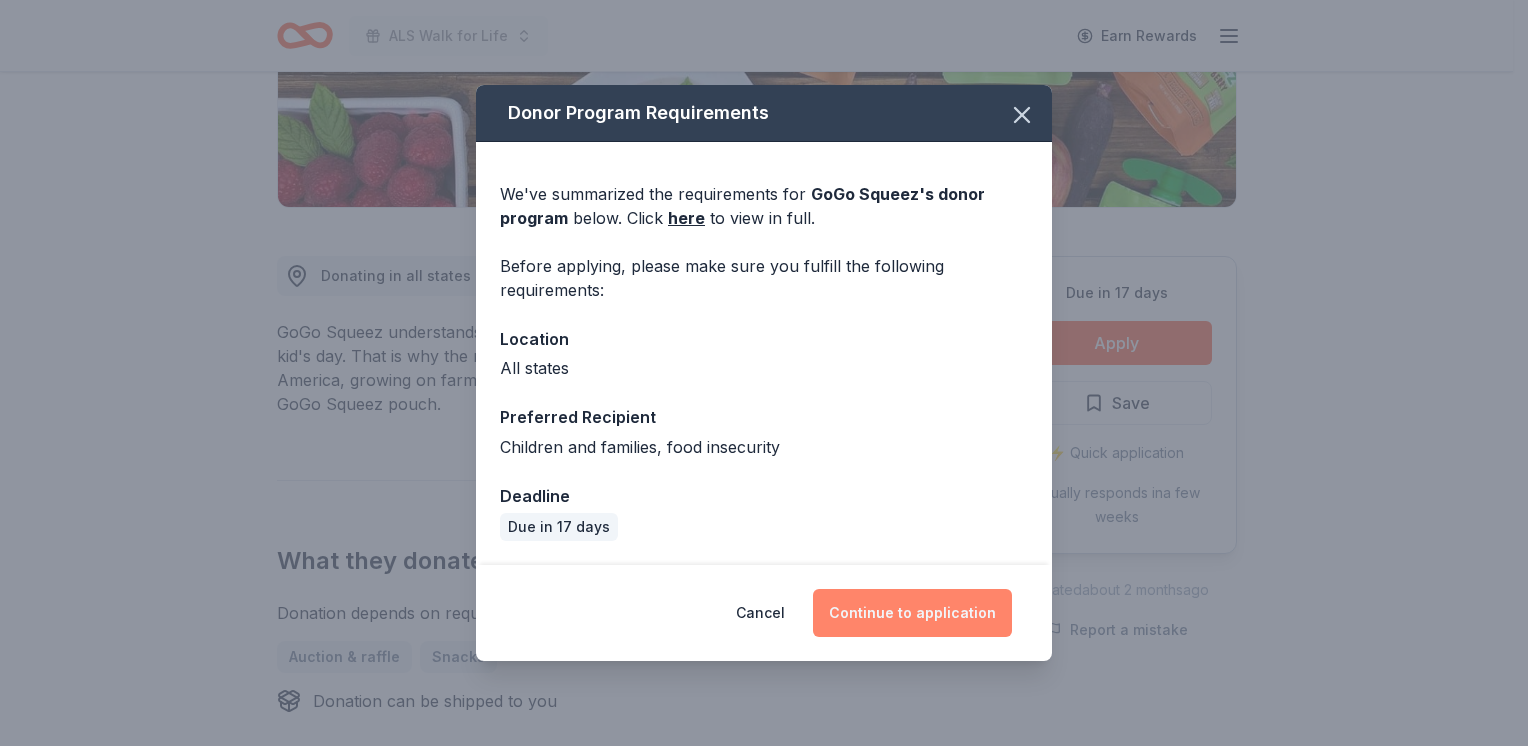 click on "Continue to application" at bounding box center [912, 613] 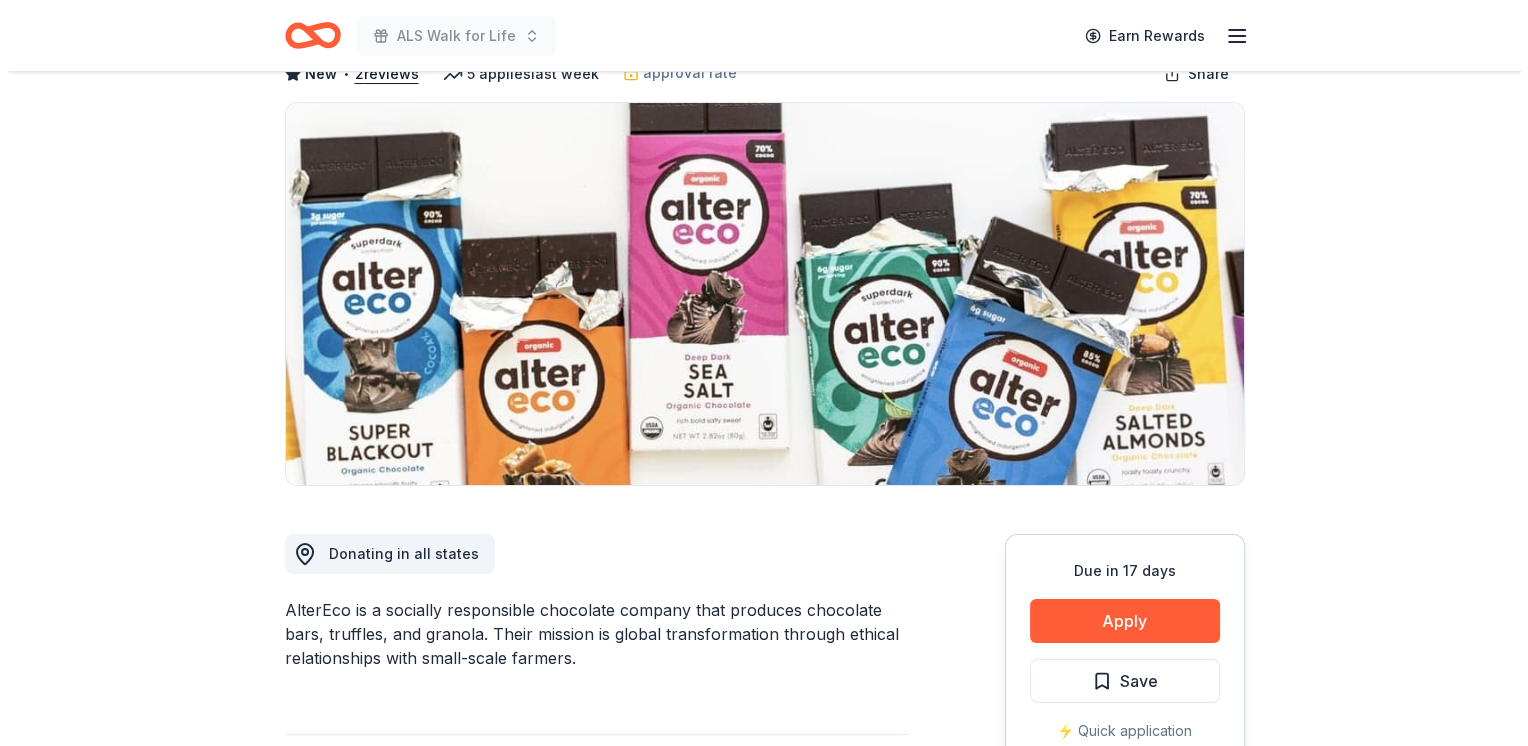 scroll, scrollTop: 200, scrollLeft: 0, axis: vertical 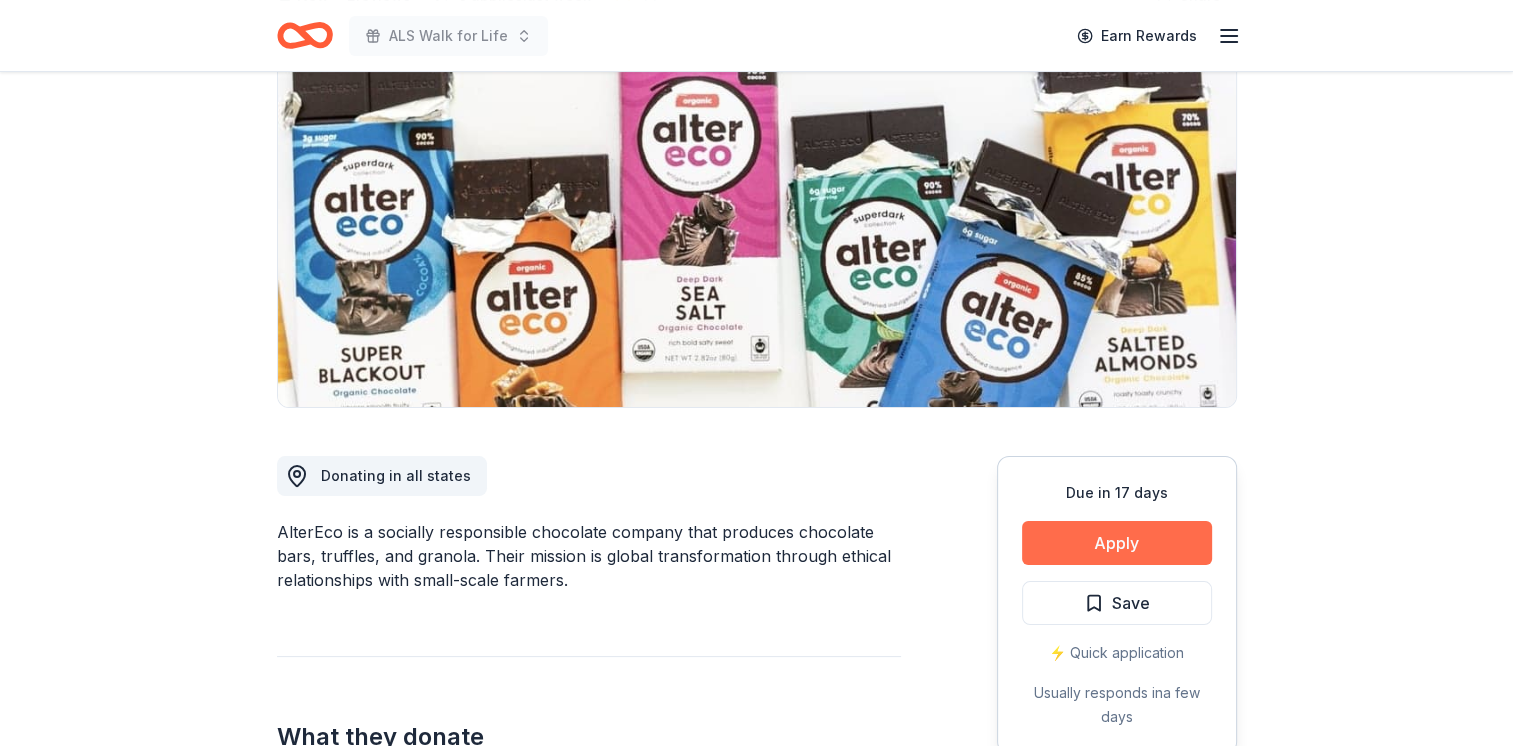 click on "Apply" at bounding box center (1117, 543) 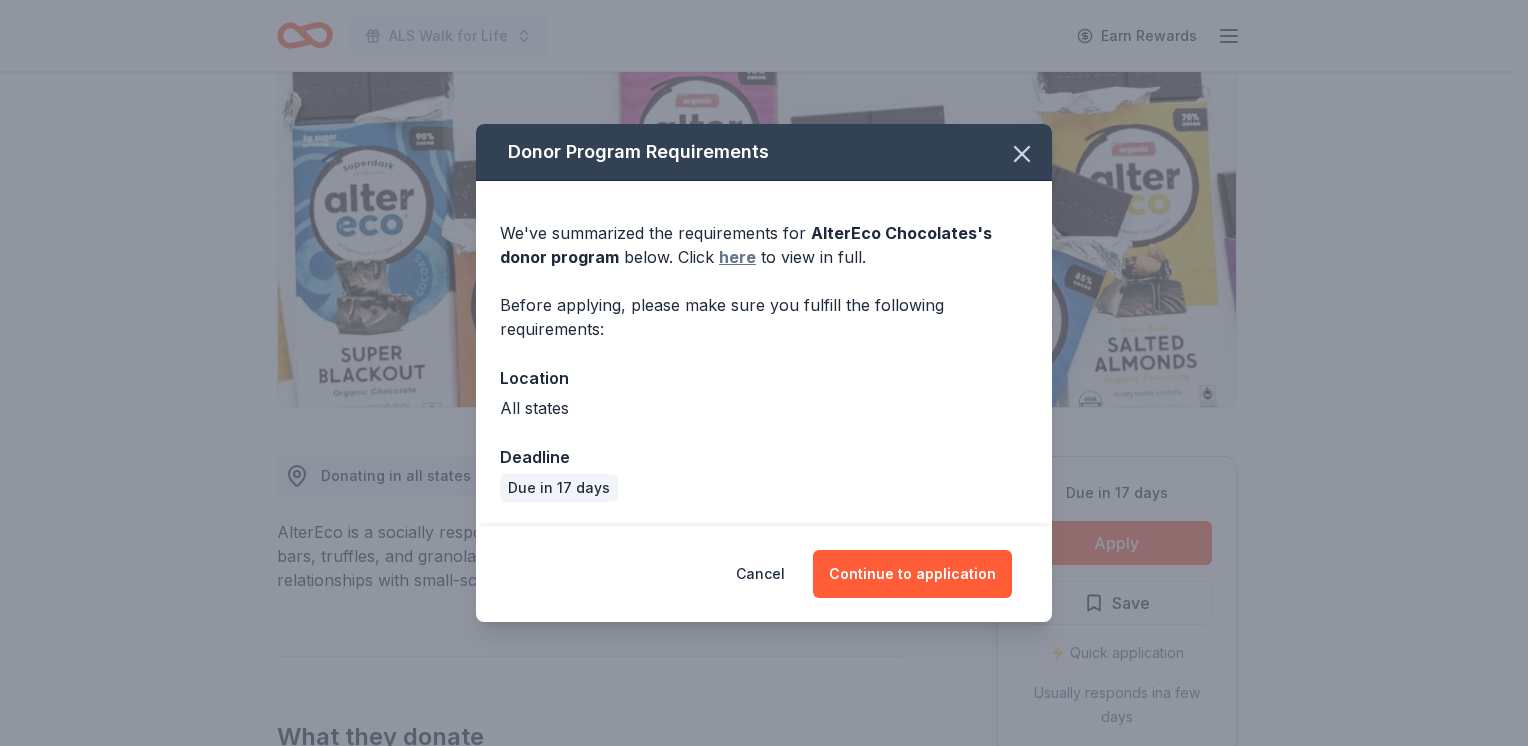 click on "here" at bounding box center (737, 257) 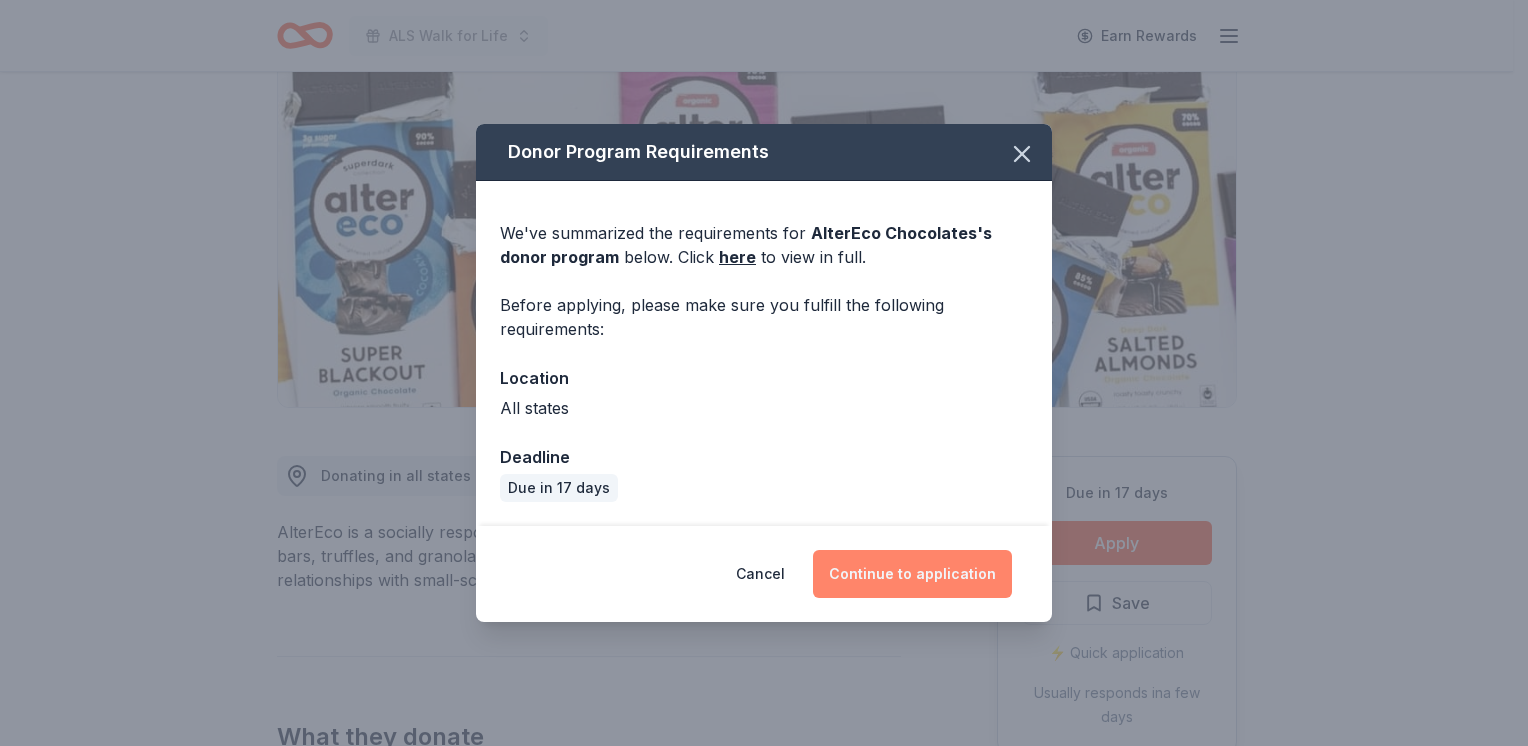 click on "Continue to application" at bounding box center [912, 574] 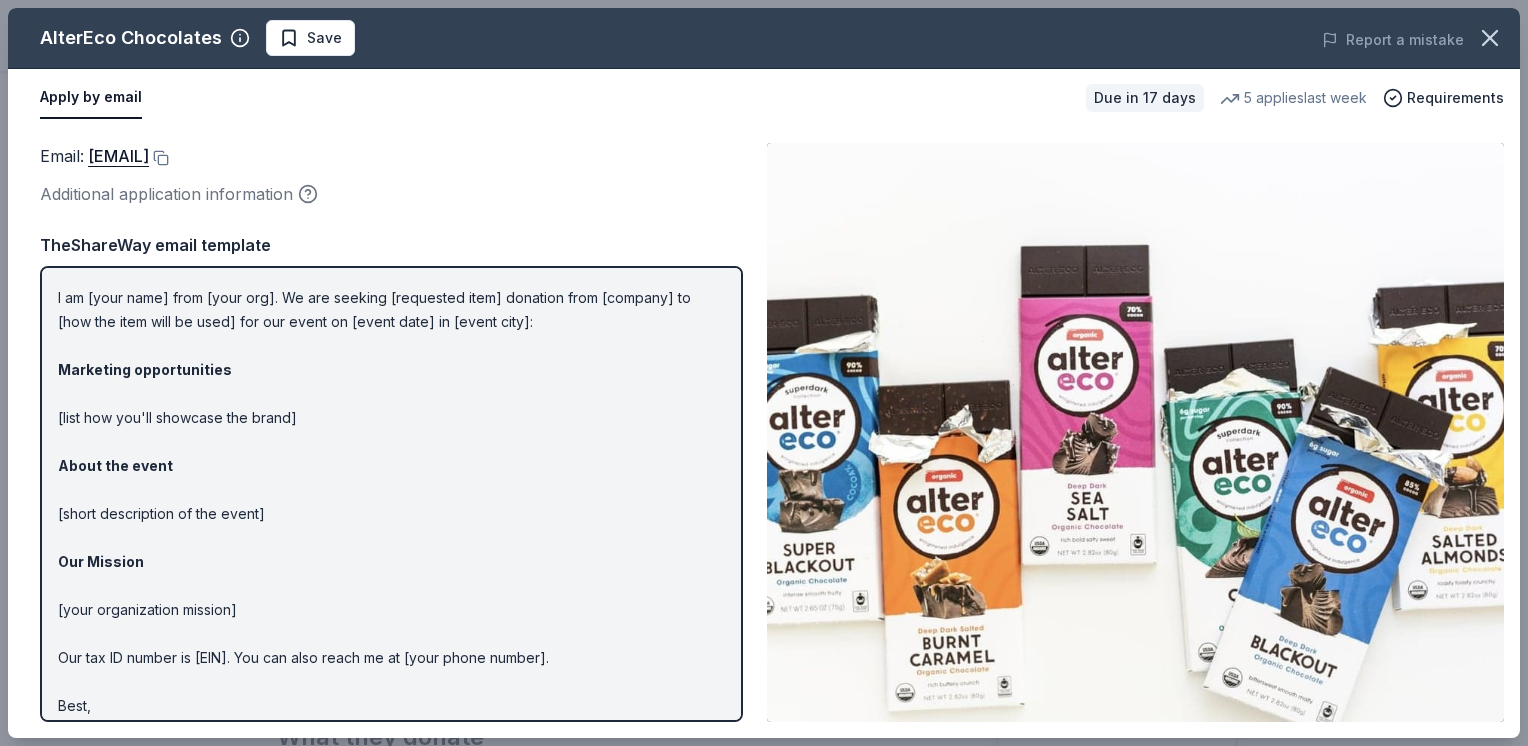 scroll, scrollTop: 82, scrollLeft: 0, axis: vertical 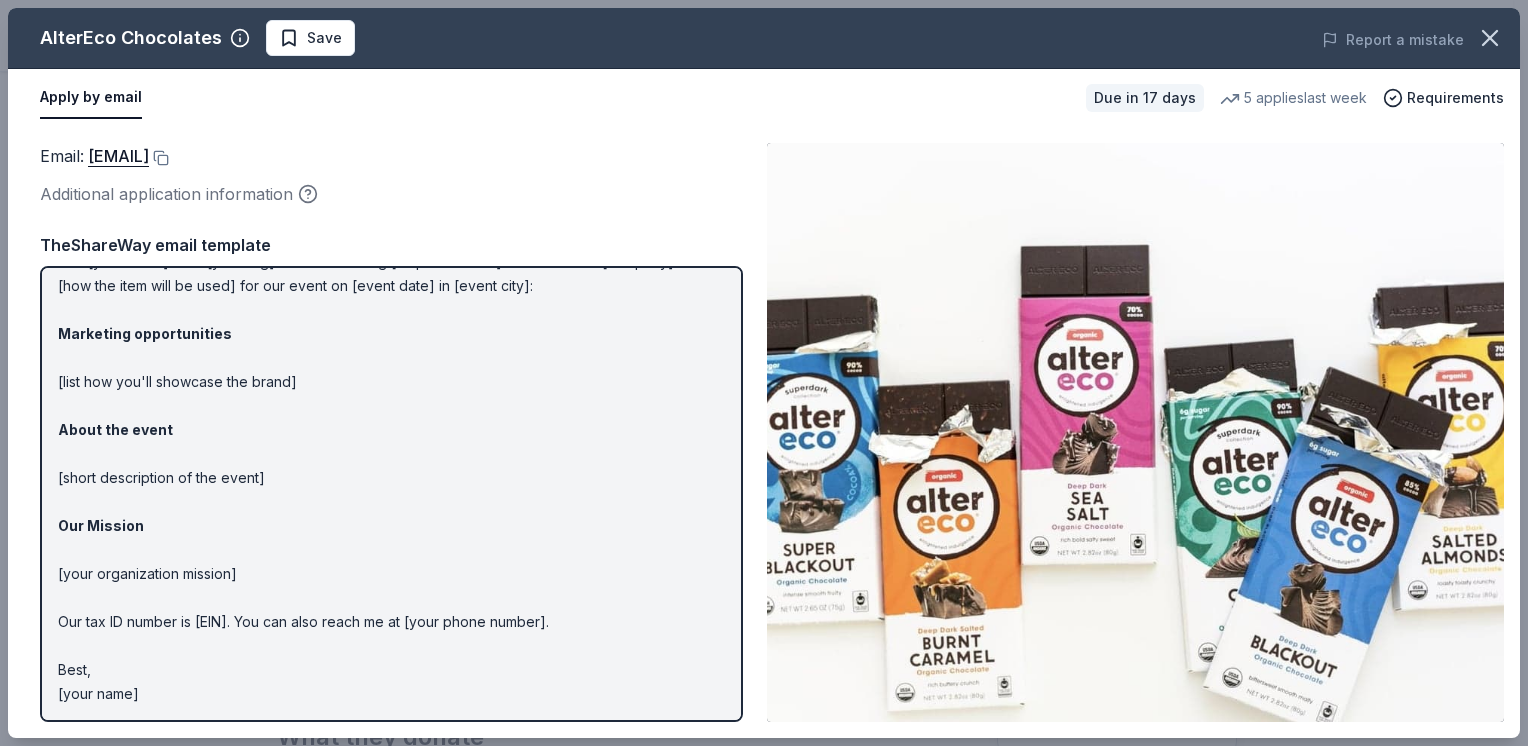 drag, startPoint x: 201, startPoint y: 693, endPoint x: 38, endPoint y: 286, distance: 438.42673 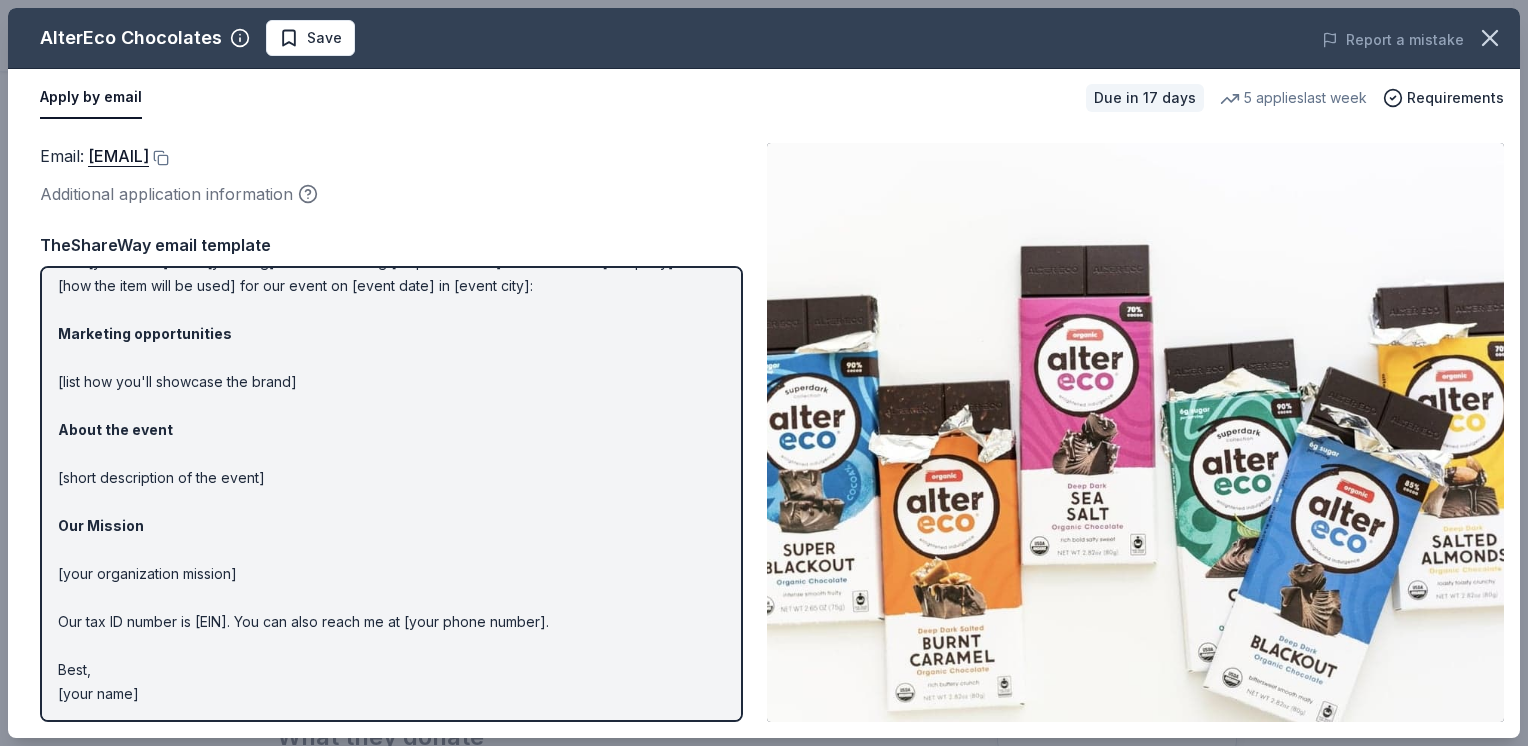 drag, startPoint x: 148, startPoint y: 694, endPoint x: 21, endPoint y: 553, distance: 189.76302 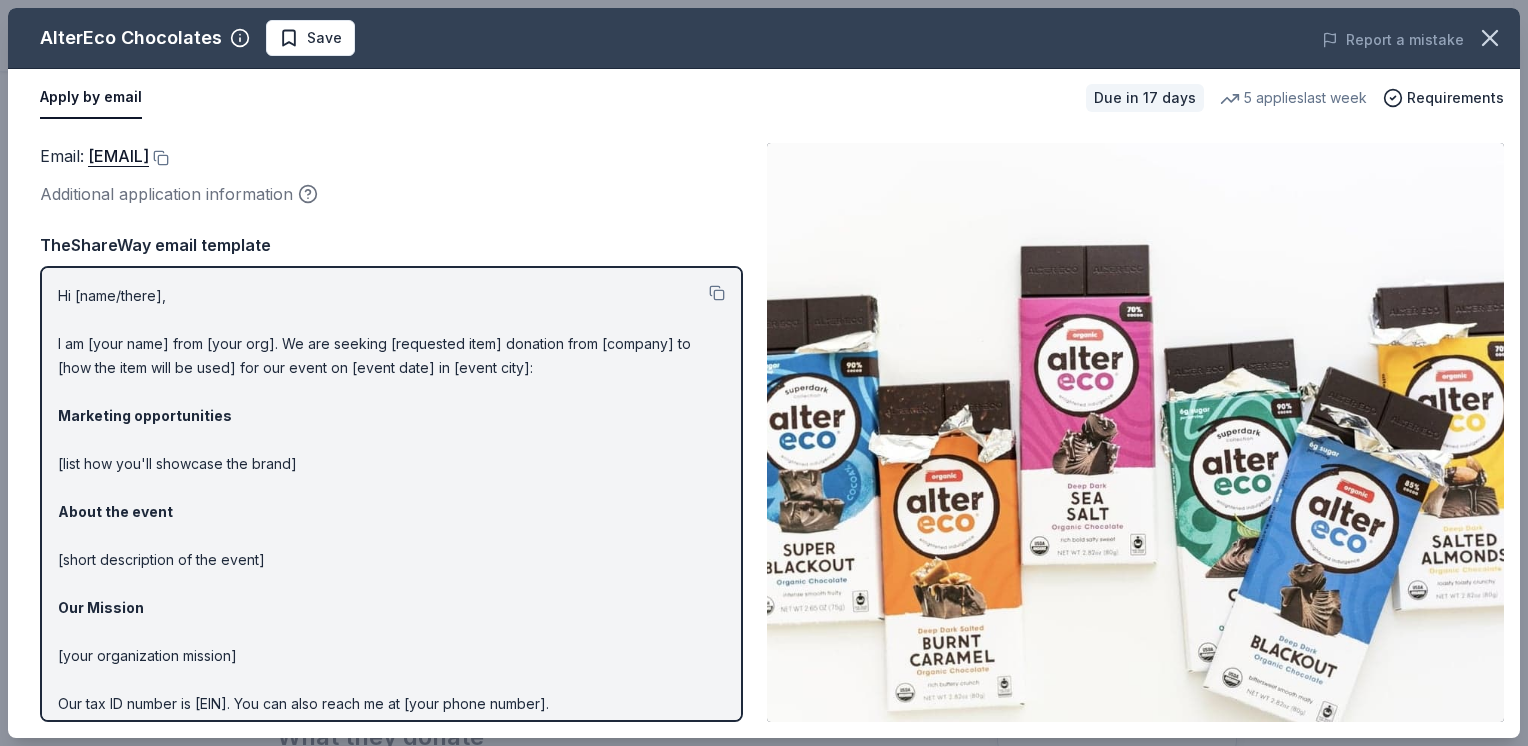 drag, startPoint x: 60, startPoint y: 298, endPoint x: 424, endPoint y: 337, distance: 366.0833 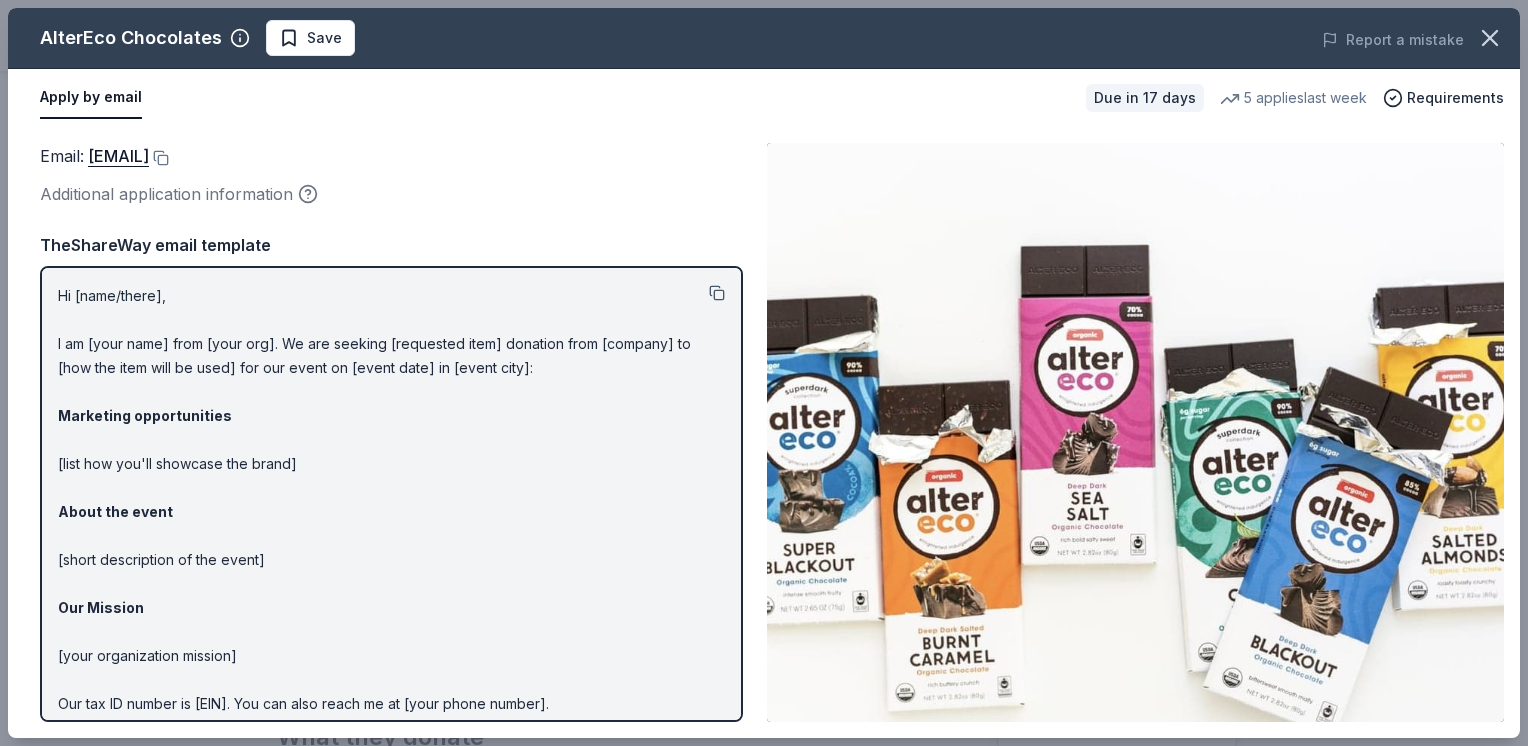 click at bounding box center (717, 293) 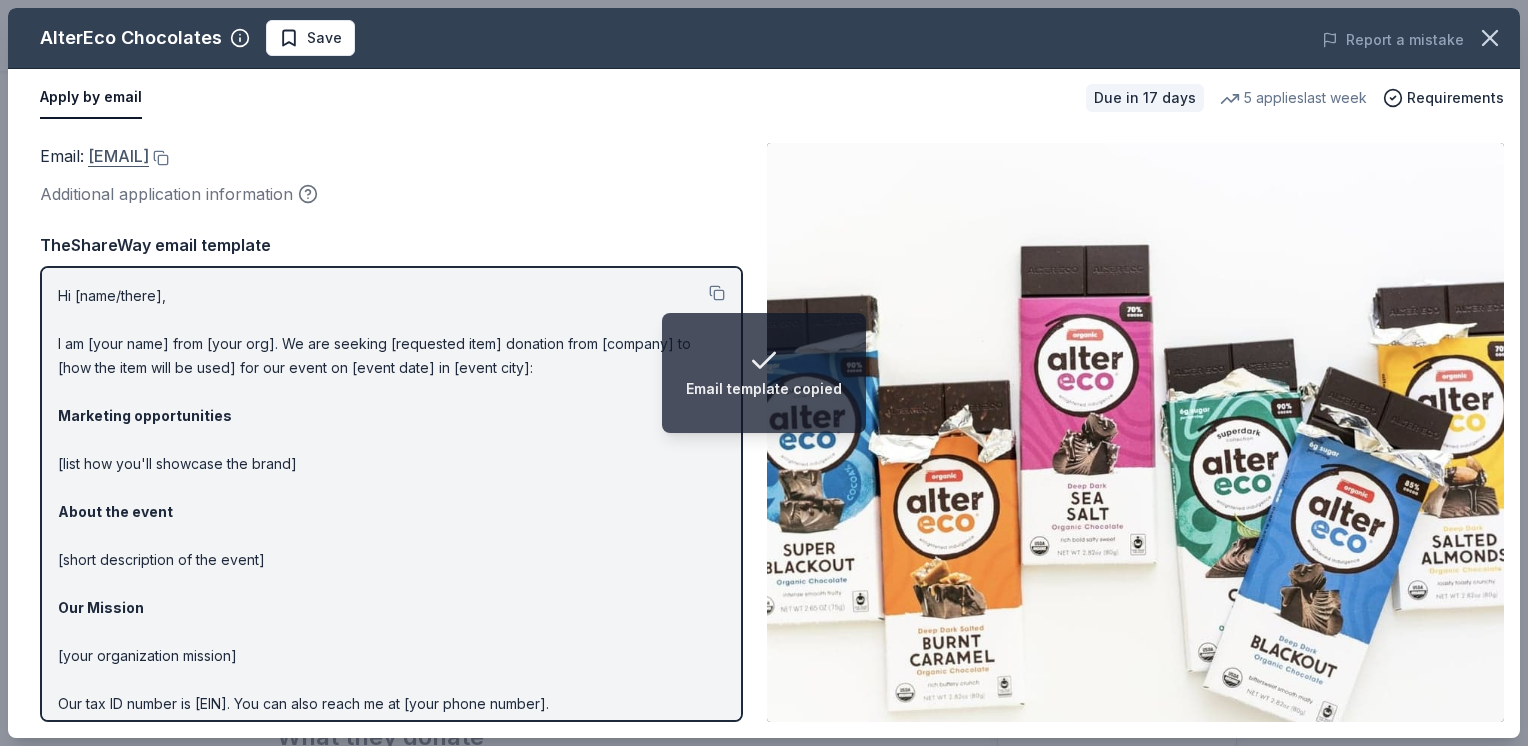 click on "shop@alterecofoods.com" at bounding box center (118, 156) 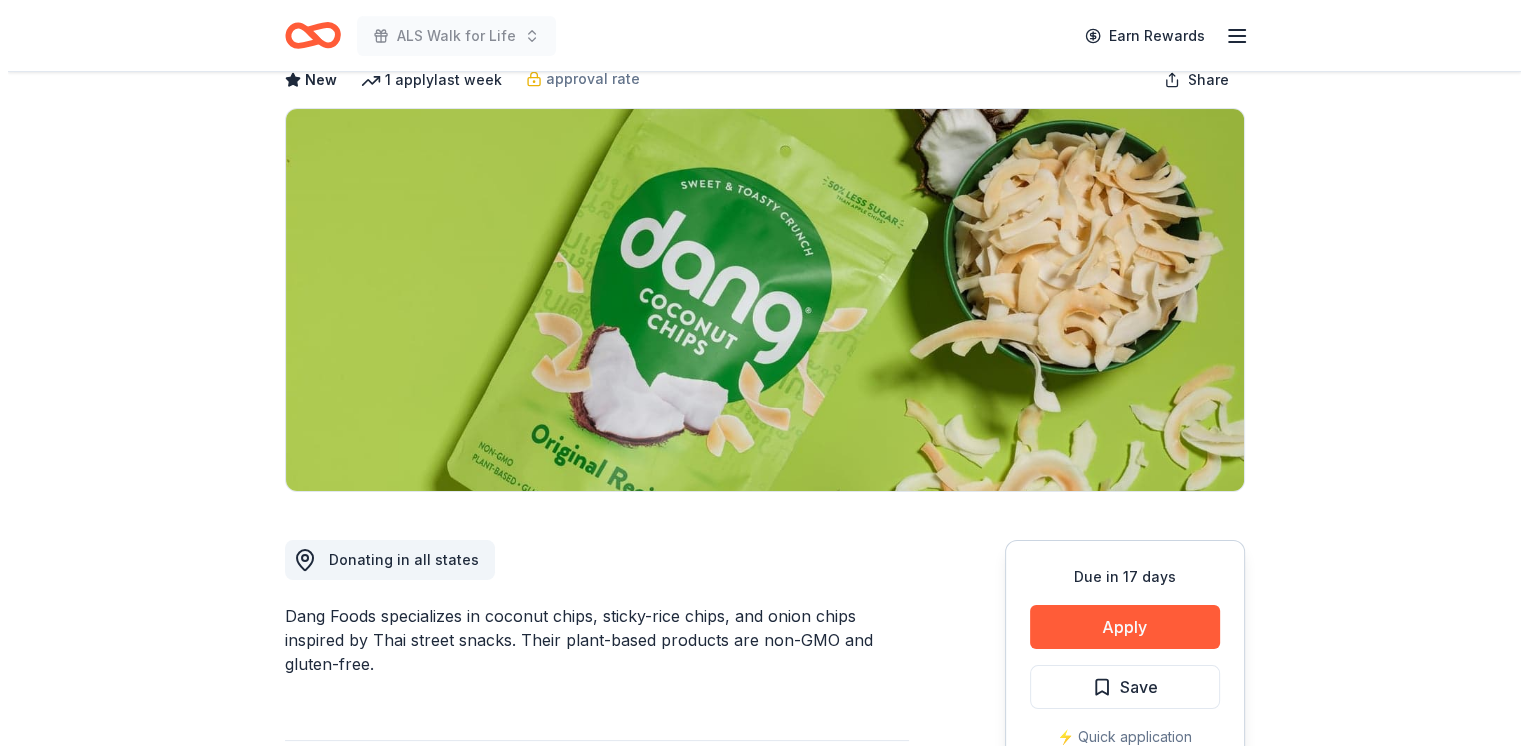 scroll, scrollTop: 300, scrollLeft: 0, axis: vertical 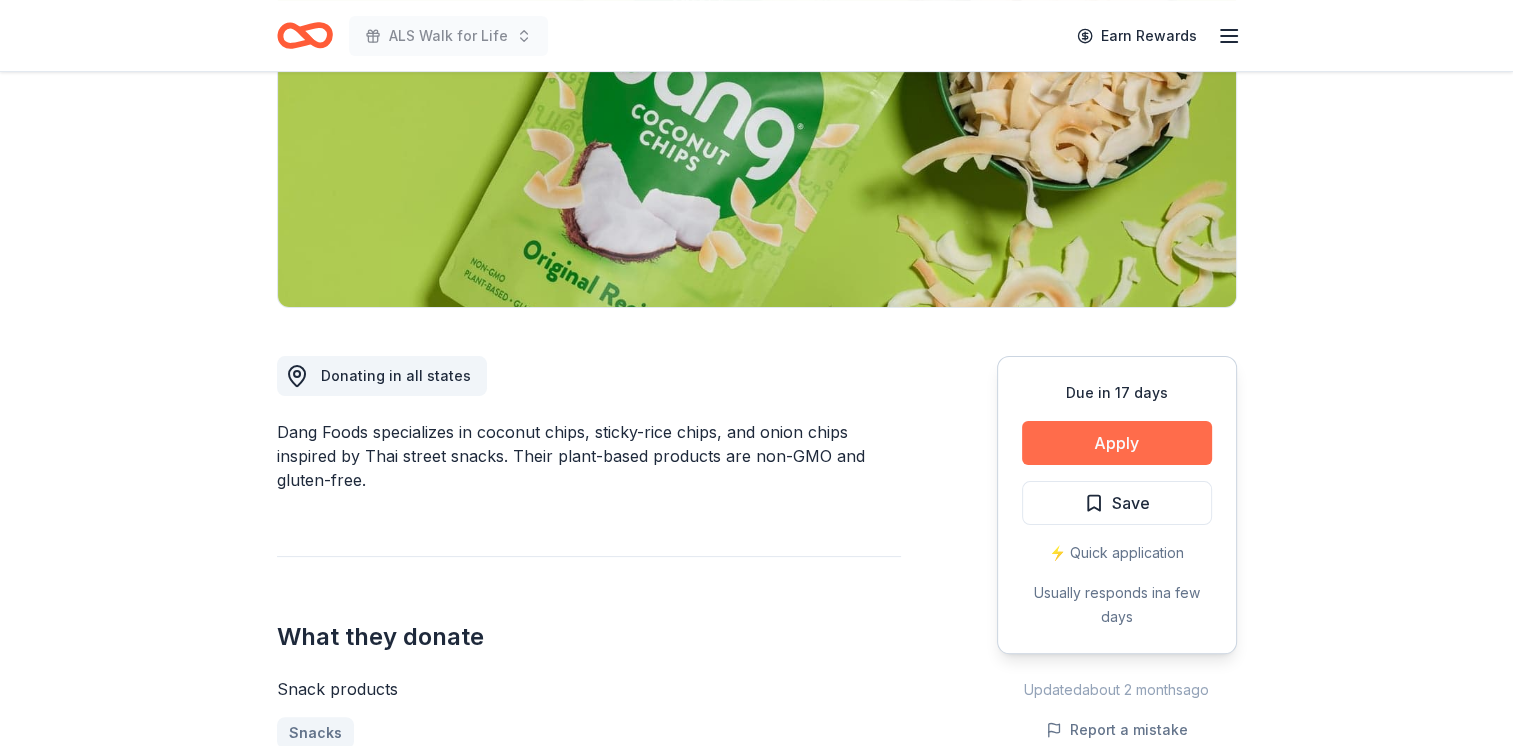 click on "Apply" at bounding box center (1117, 443) 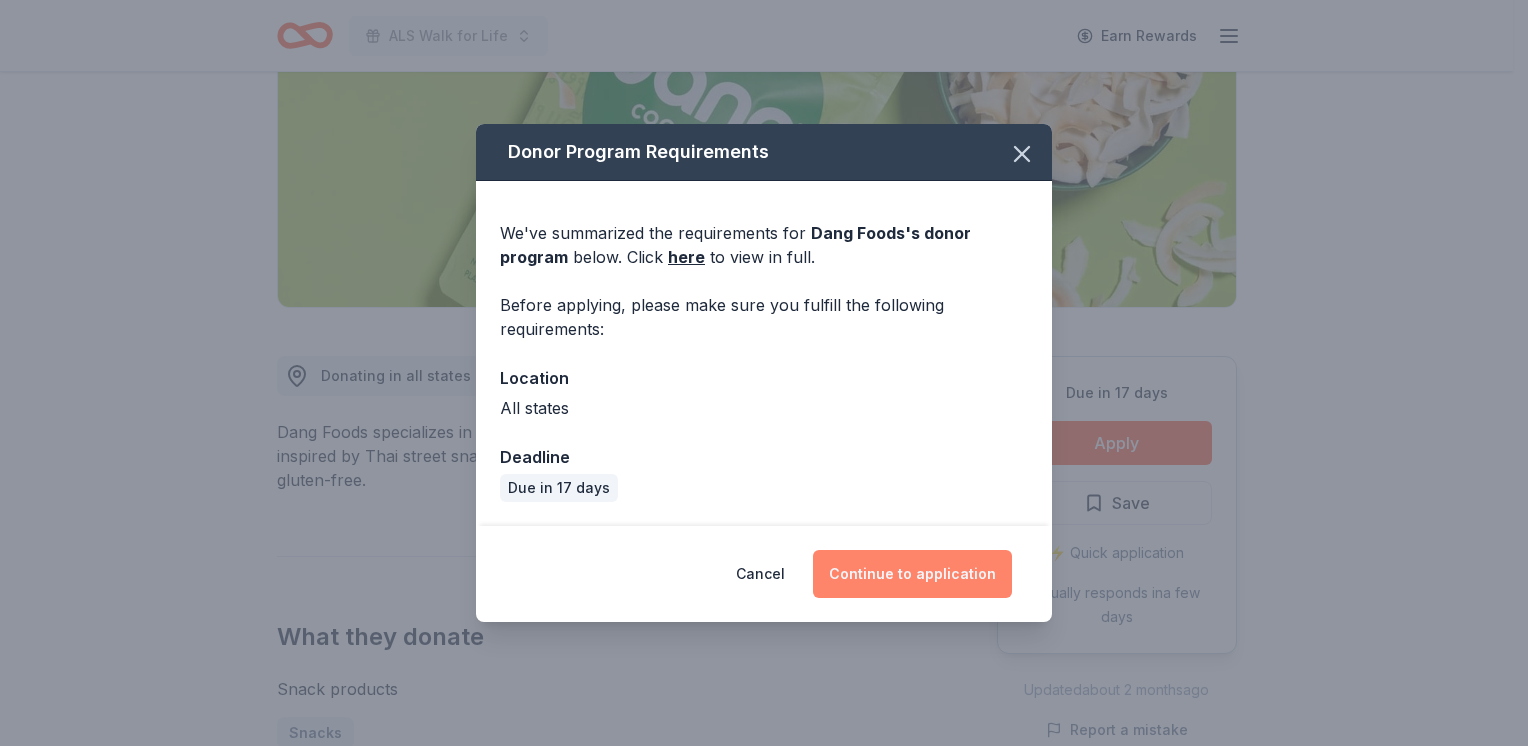 click on "Continue to application" at bounding box center (912, 574) 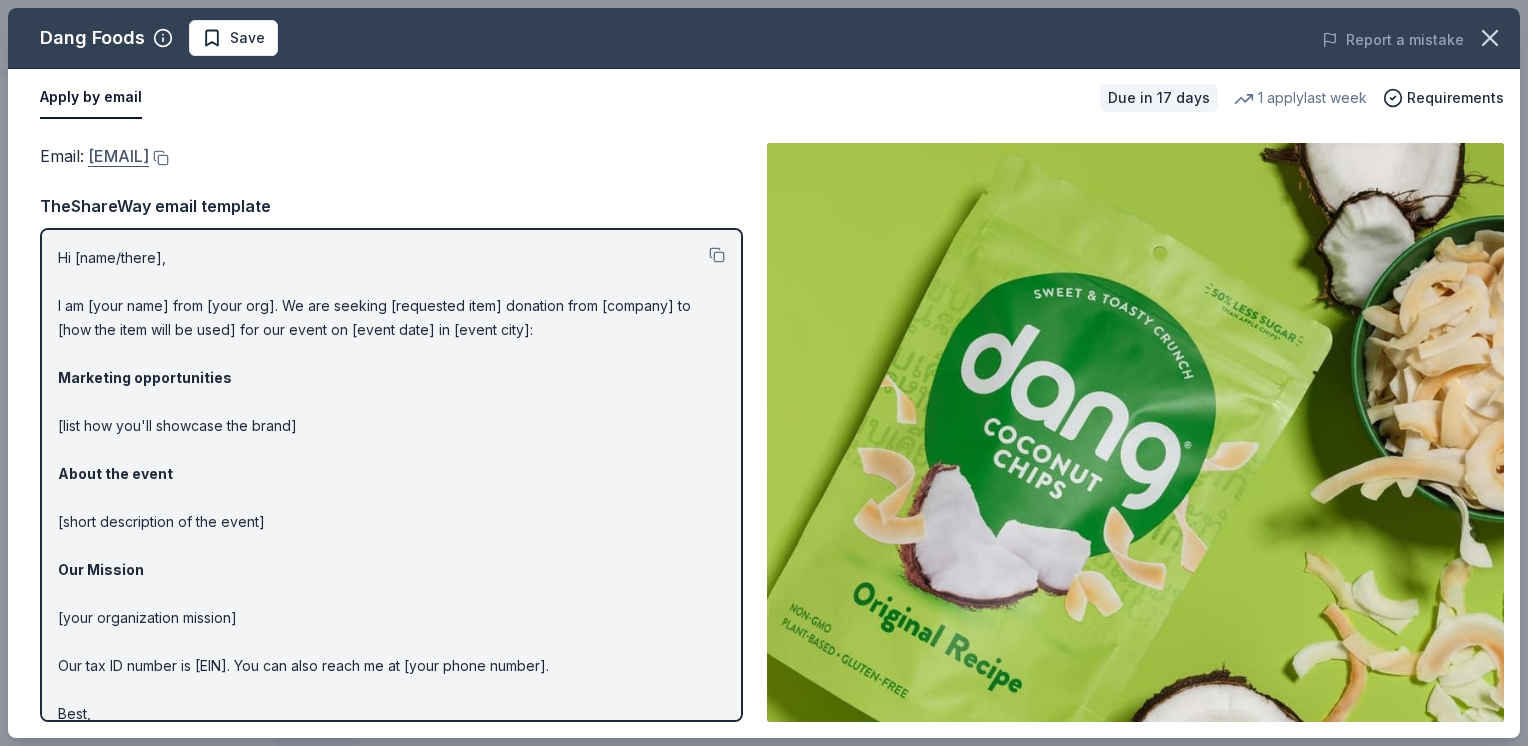 click on "hello@dangfoods.com" at bounding box center (118, 156) 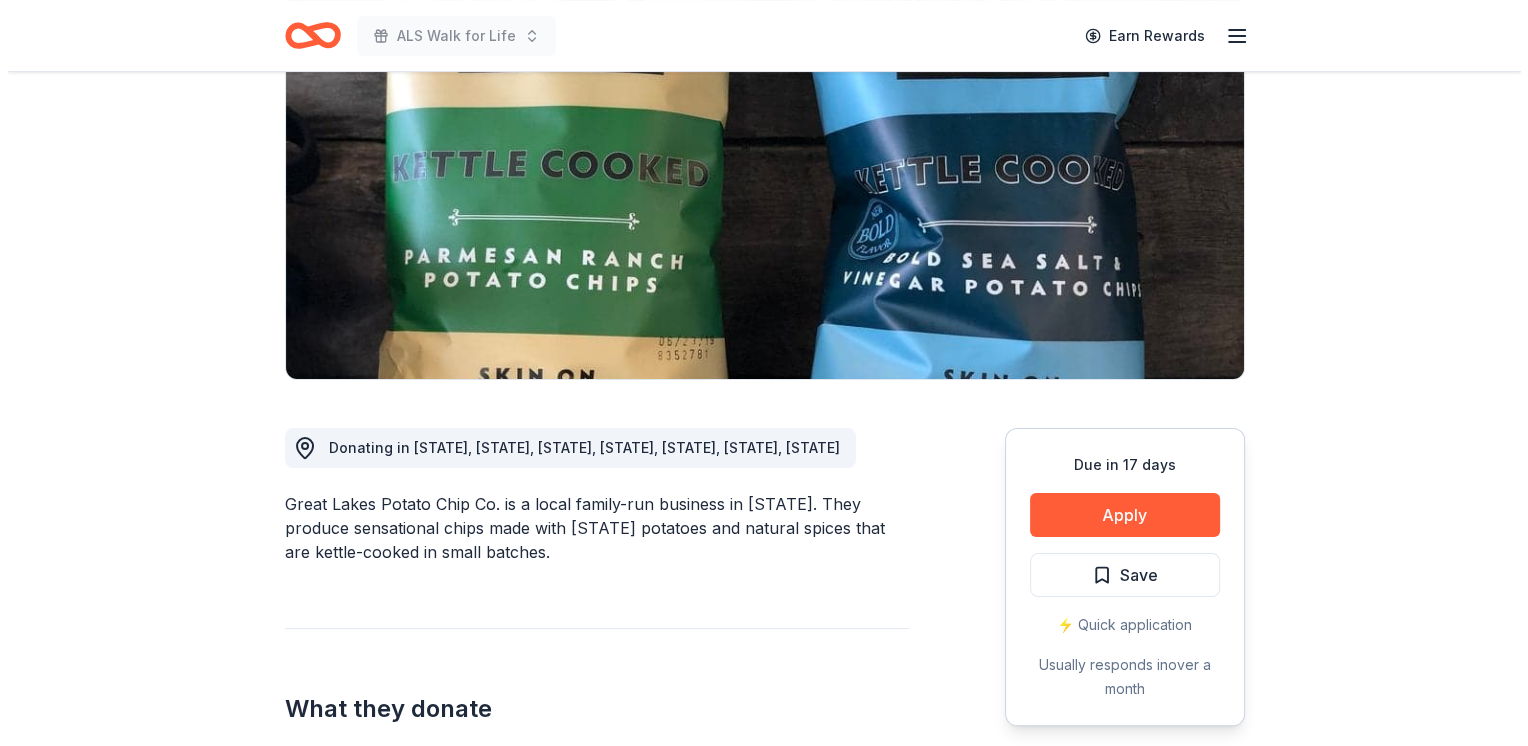 scroll, scrollTop: 300, scrollLeft: 0, axis: vertical 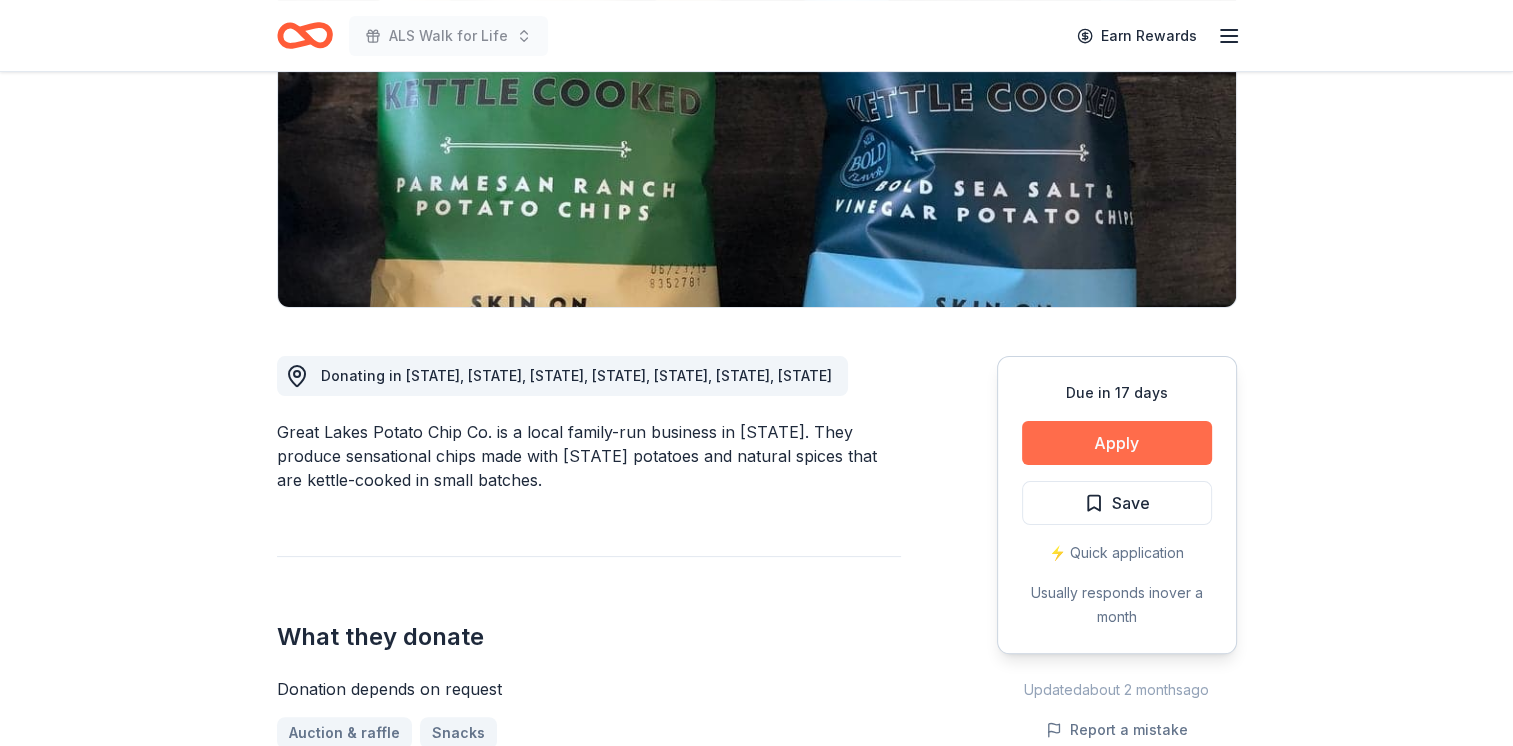 click on "Apply" at bounding box center (1117, 443) 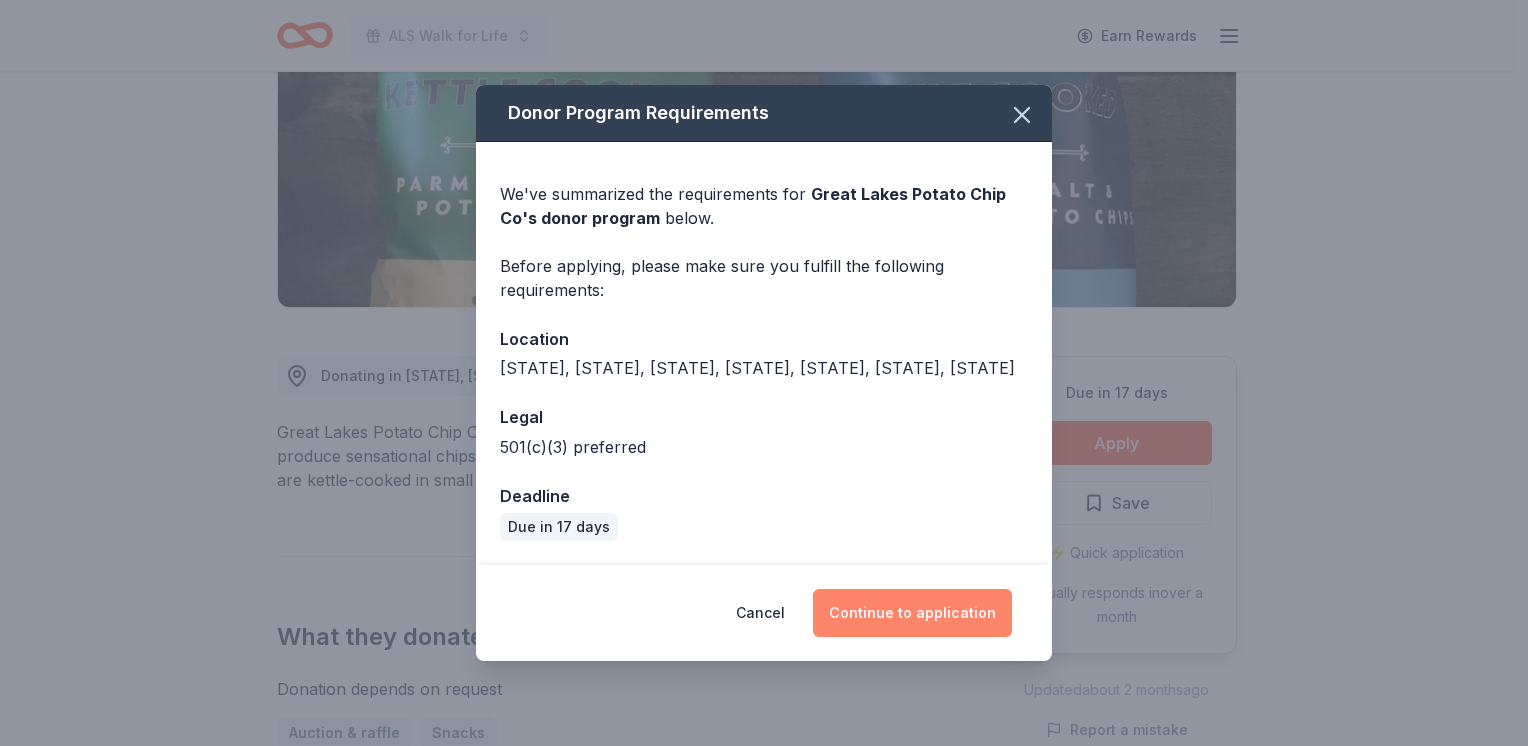 click on "Continue to application" at bounding box center [912, 613] 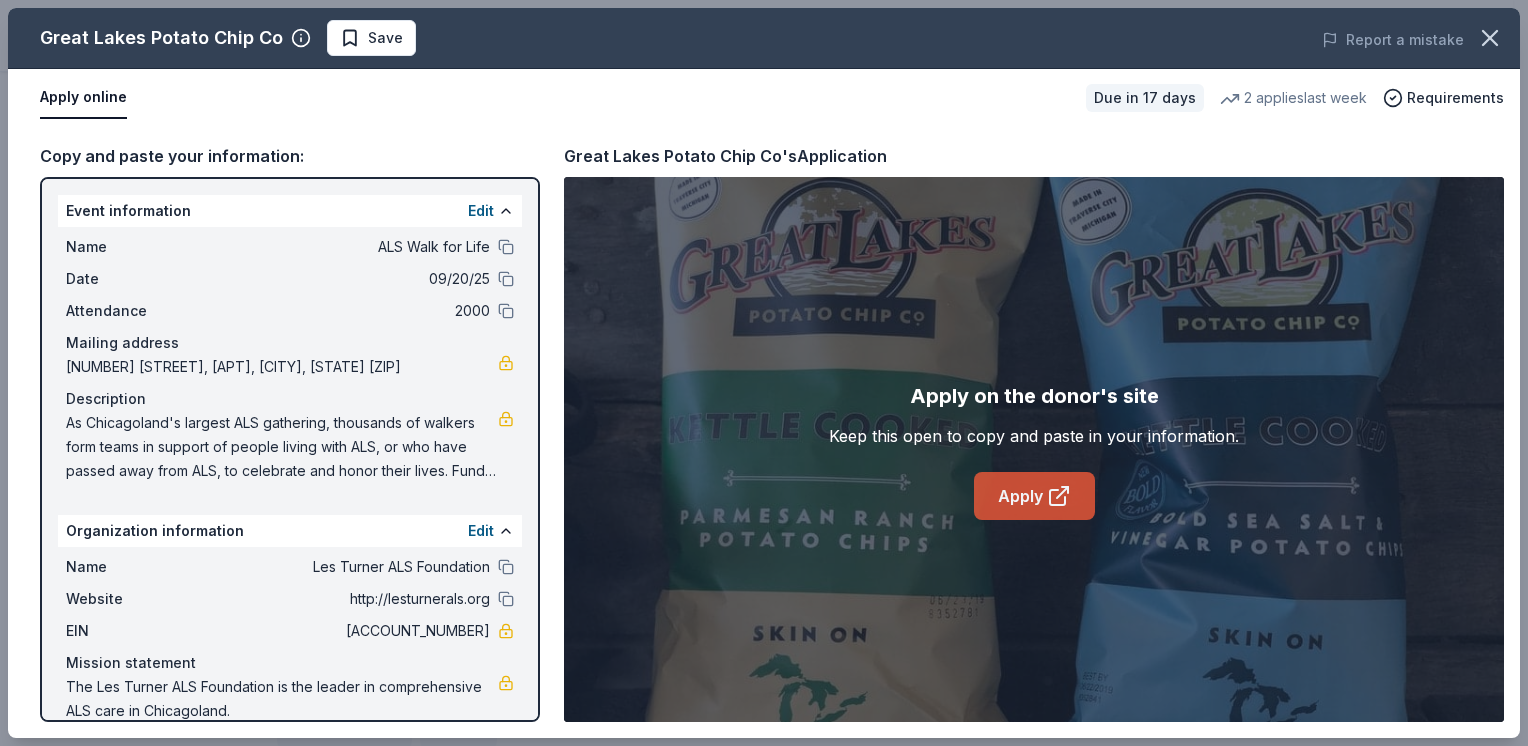 click on "Apply" at bounding box center (1034, 496) 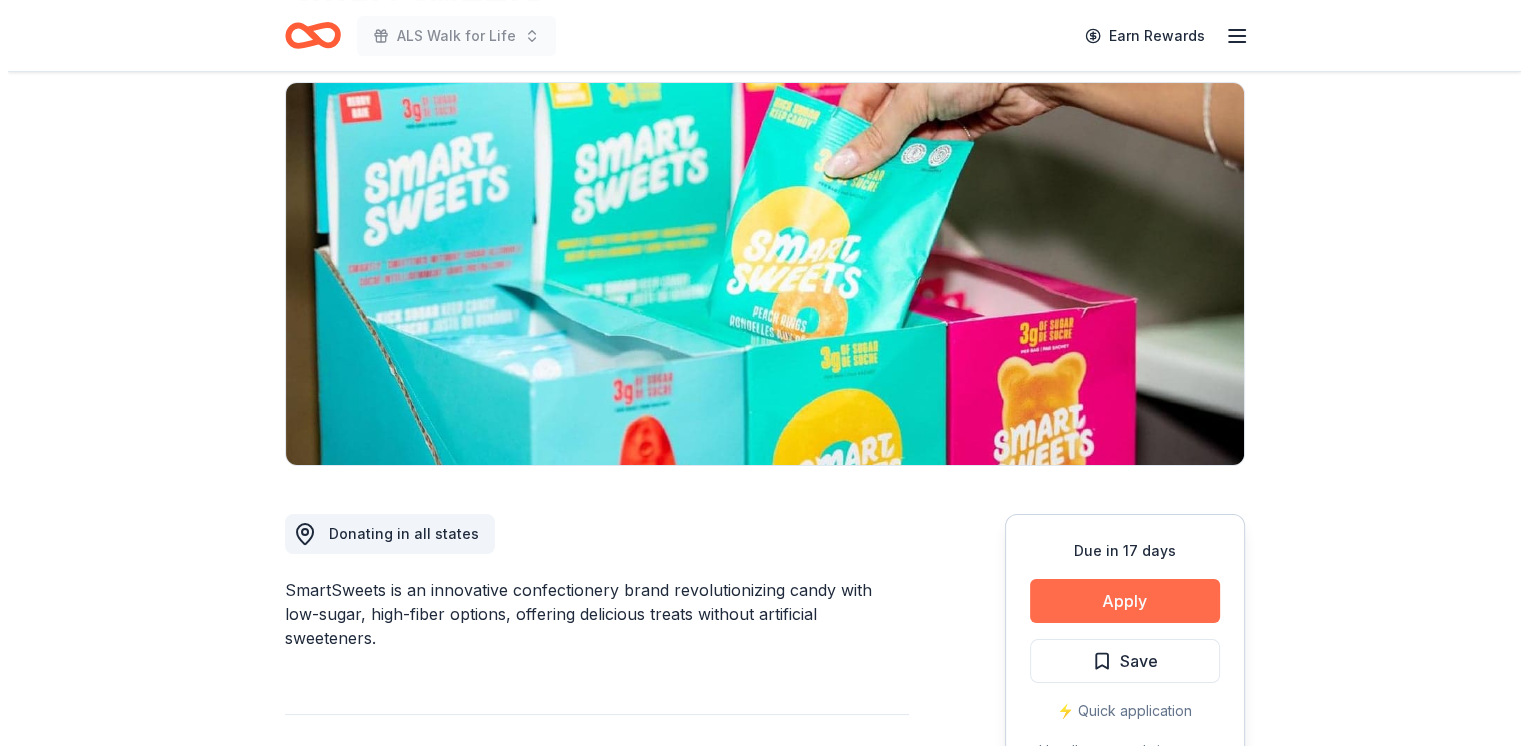 scroll, scrollTop: 300, scrollLeft: 0, axis: vertical 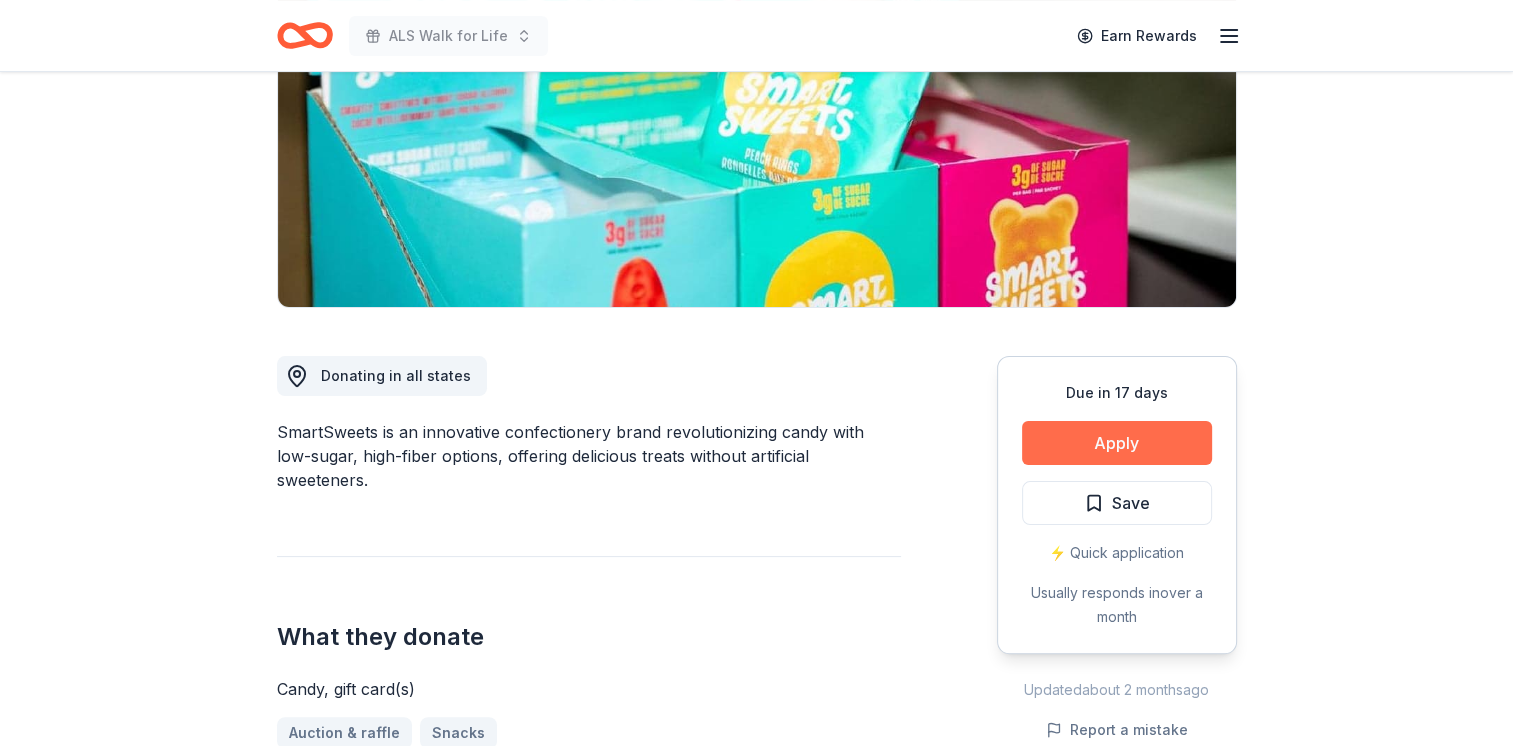click on "Apply" at bounding box center (1117, 443) 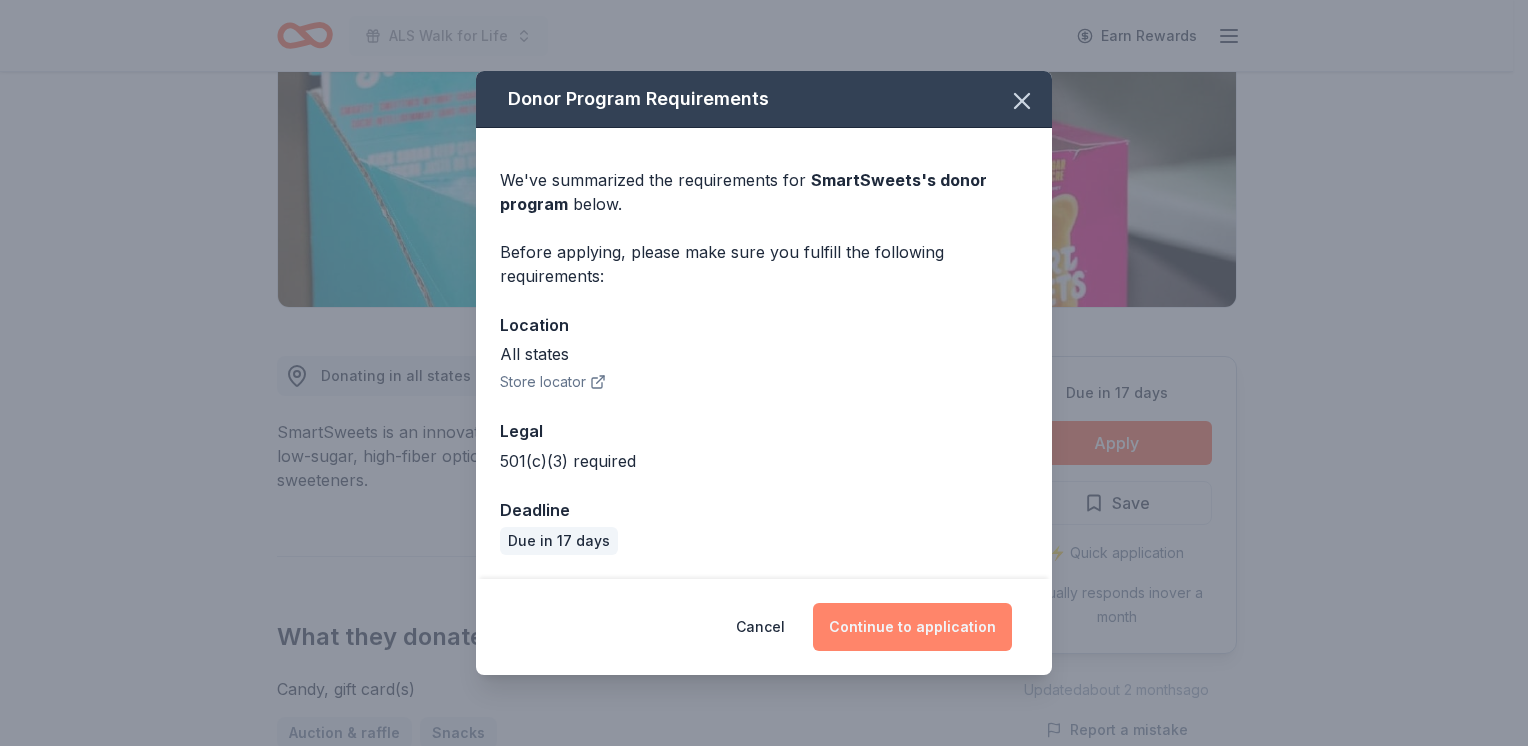 click on "Continue to application" at bounding box center (912, 627) 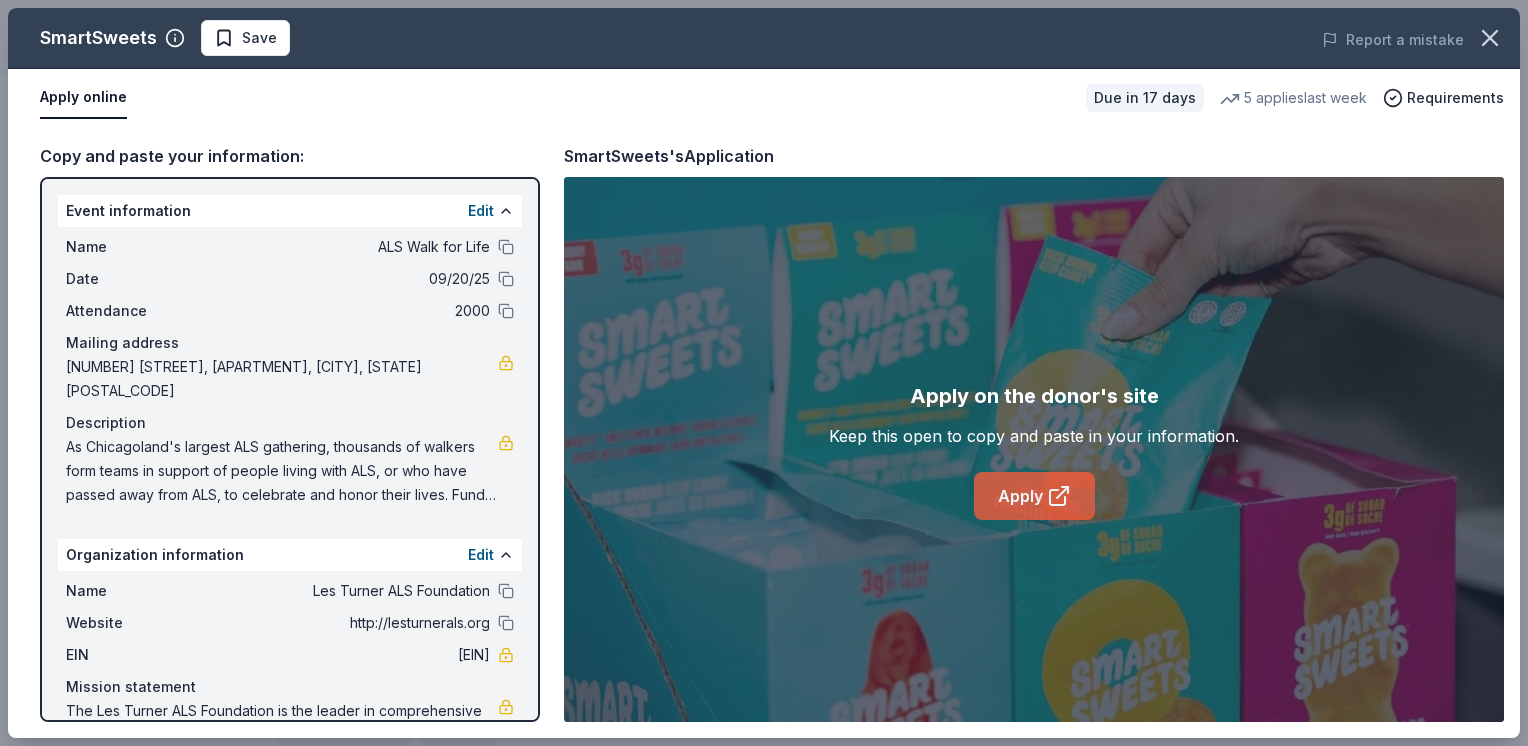 click on "Apply" at bounding box center [1034, 496] 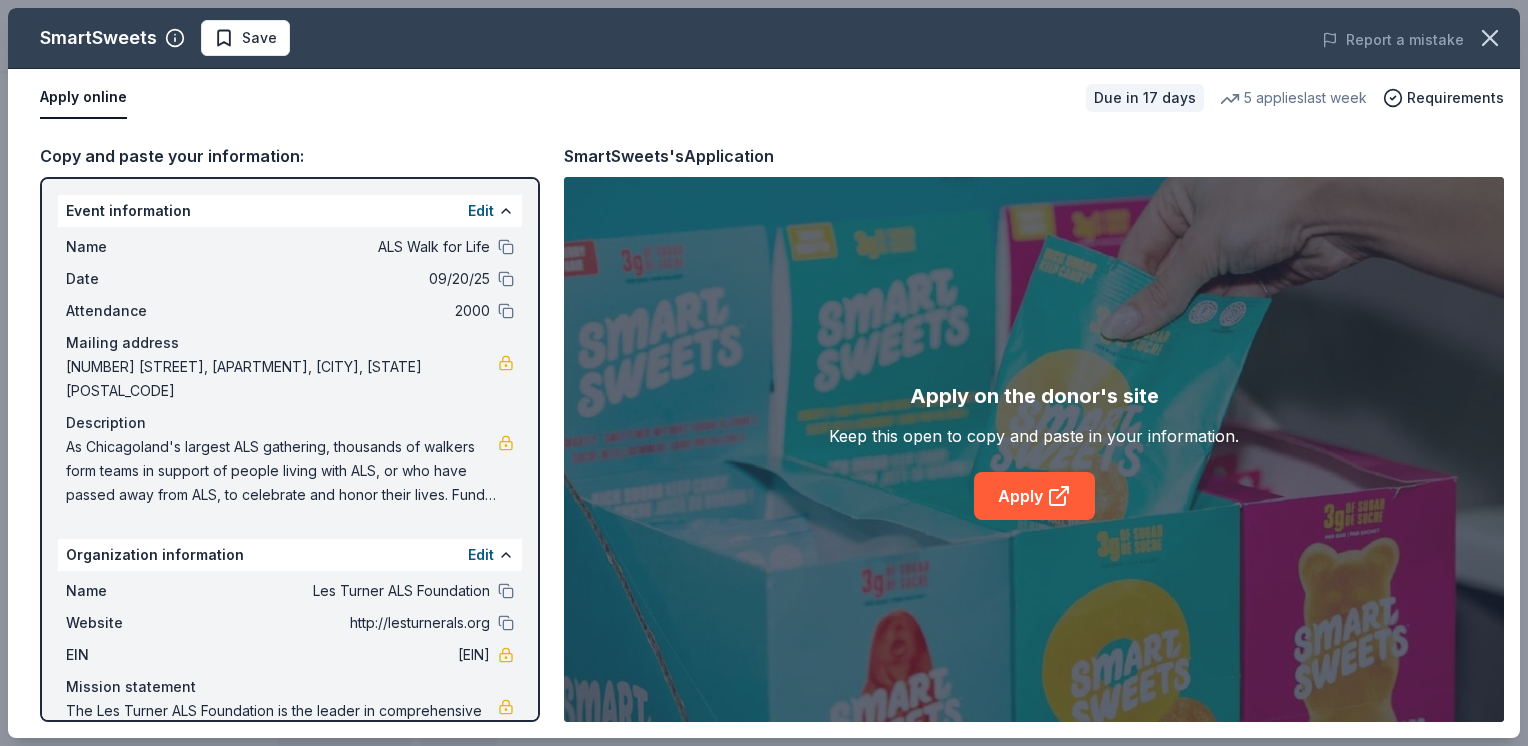 click on "As Chicagoland's largest ALS gathering, thousands of walkers form teams in support of people living with ALS, or who have passed away from ALS, to celebrate and honor their lives. Funds raised from the Walk go directly to our mission to provide the most comprehensive care and support to people living with ALS and their families so that they can confidently navigate the disease, and advance scientific research for the prevention, treatment, and cure of ALS." at bounding box center [282, 471] 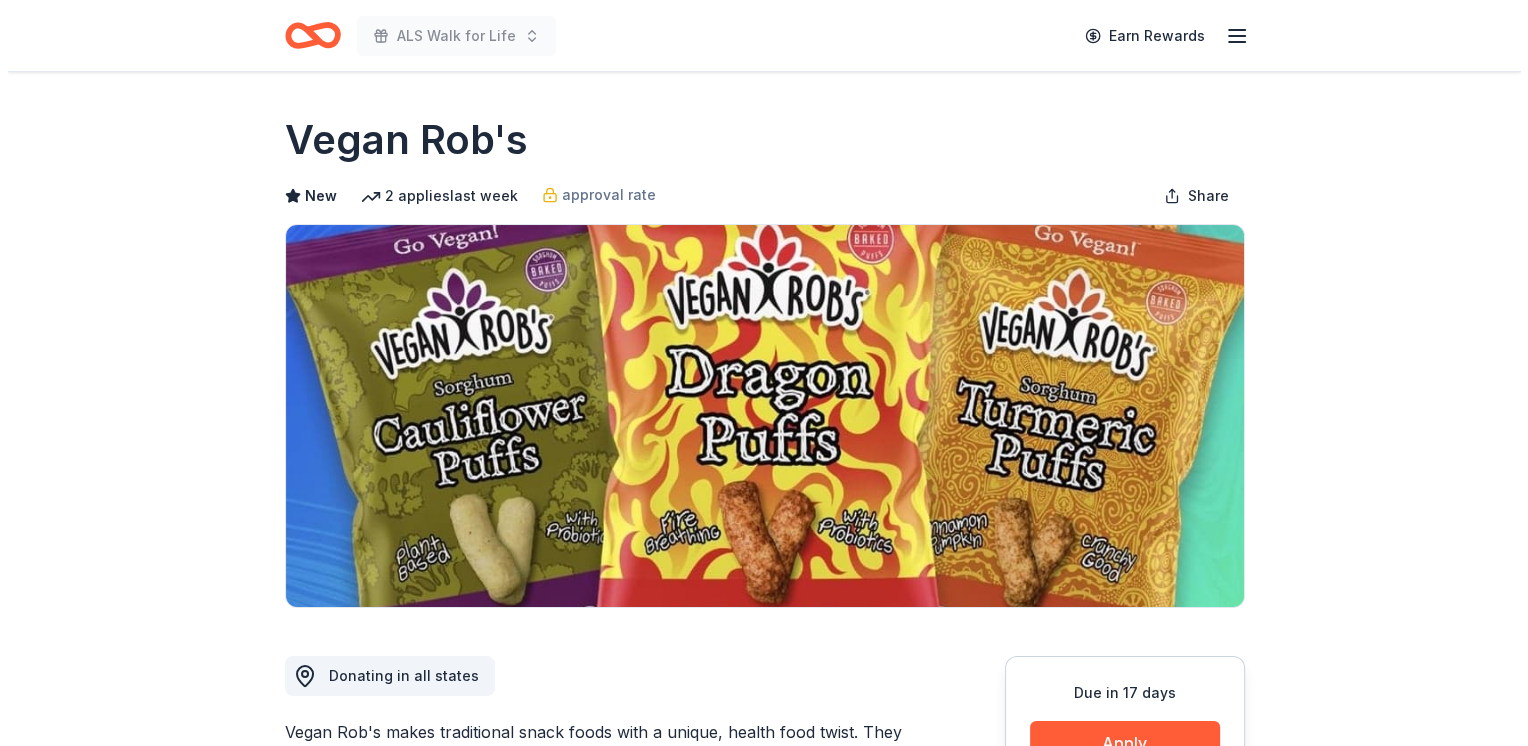 scroll, scrollTop: 400, scrollLeft: 0, axis: vertical 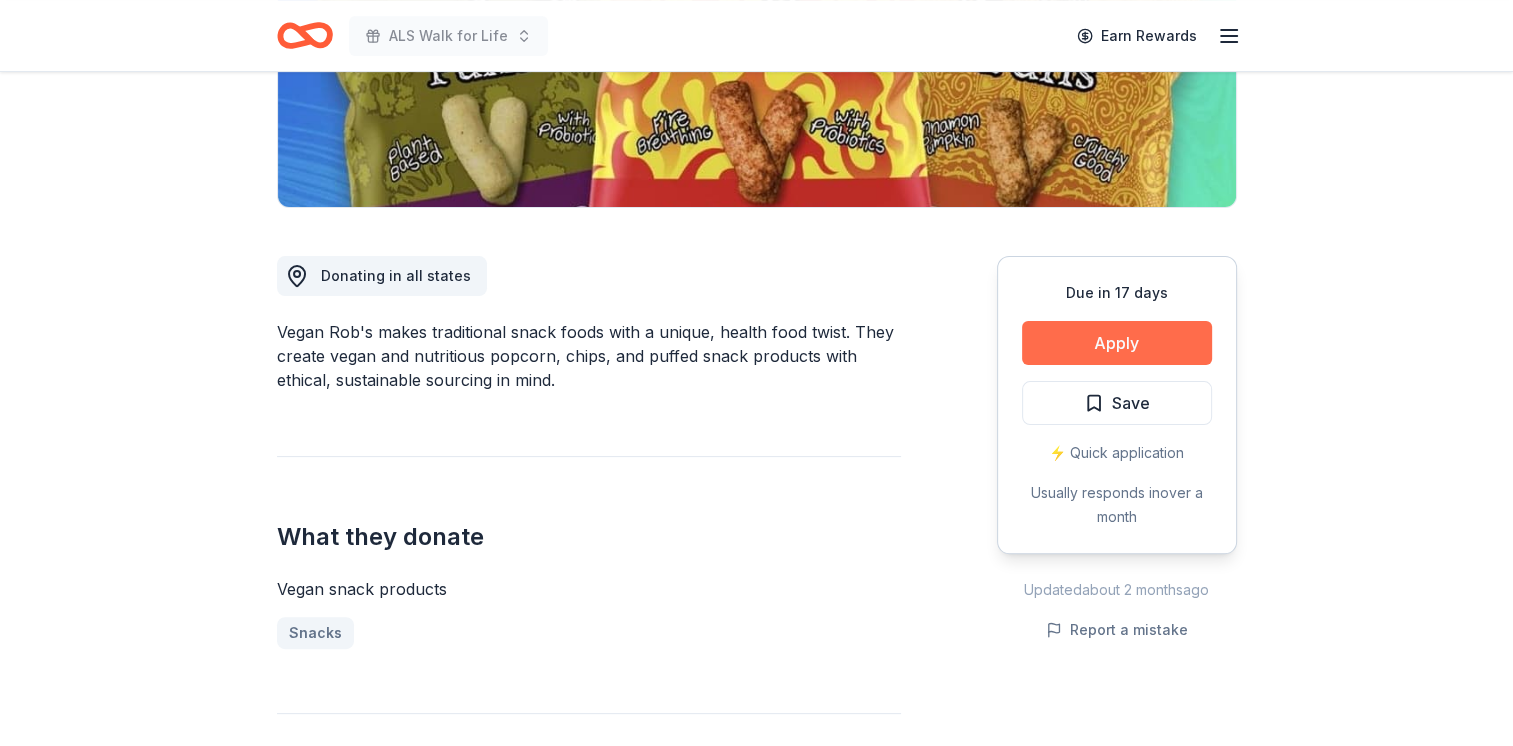click on "Apply" at bounding box center (1117, 343) 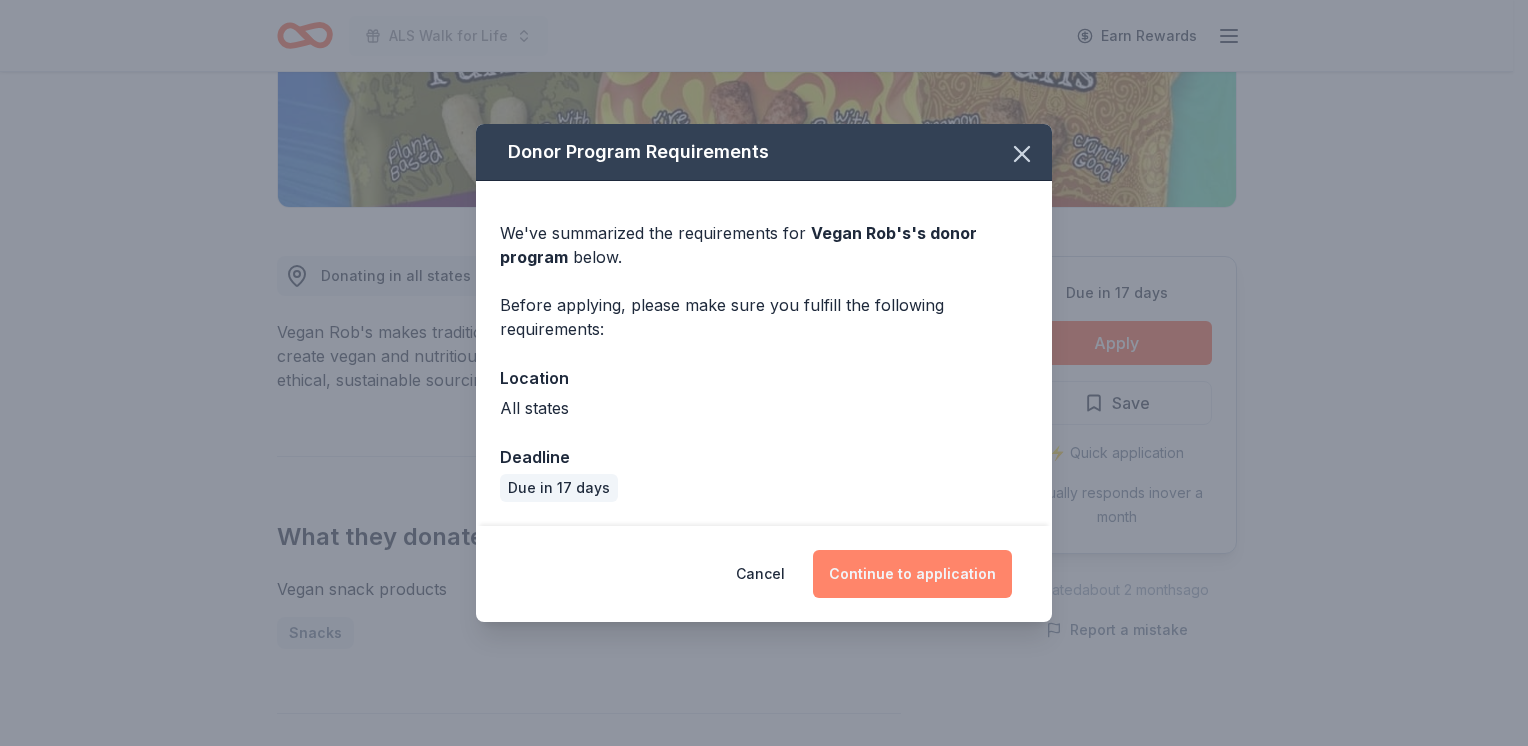 click on "Continue to application" at bounding box center (912, 574) 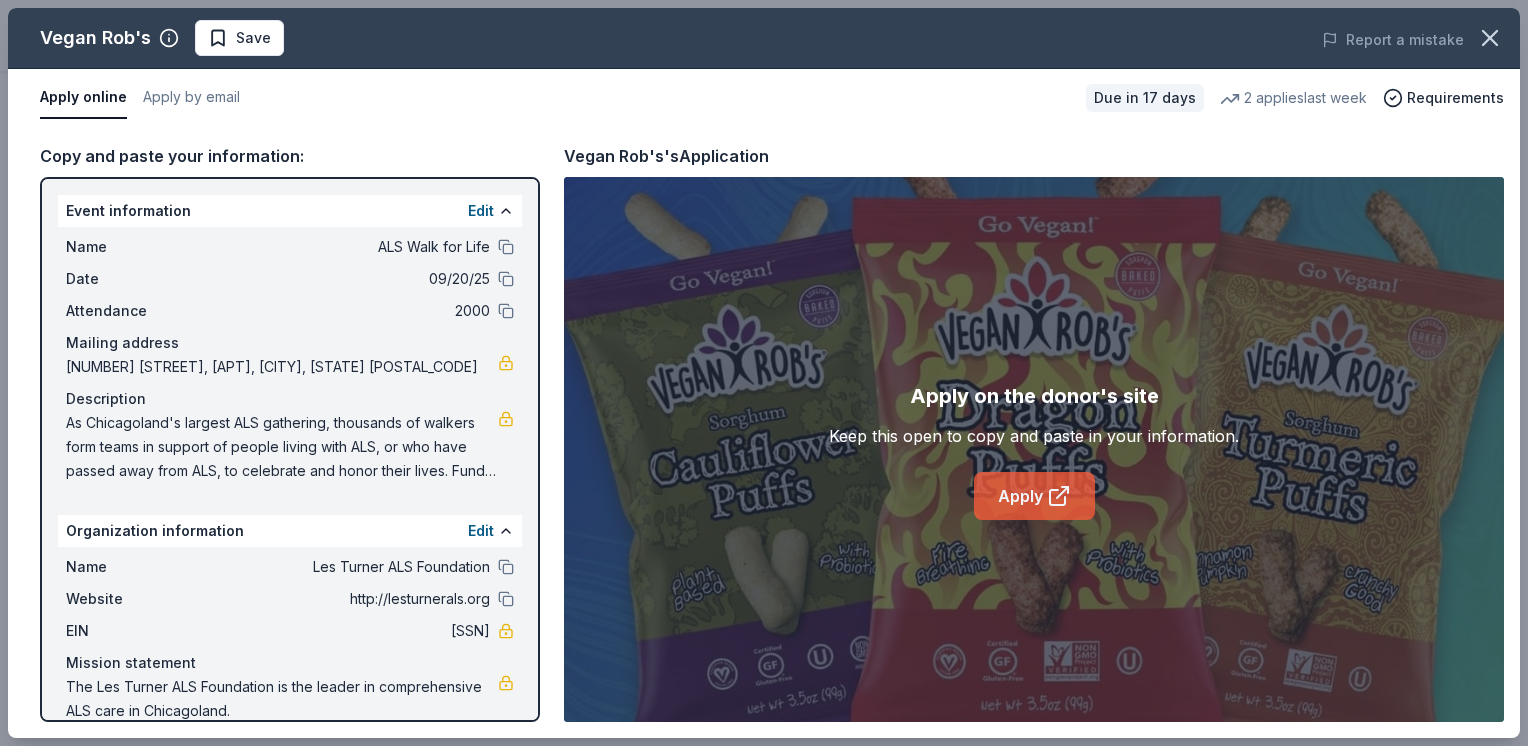 click on "Apply" at bounding box center (1034, 496) 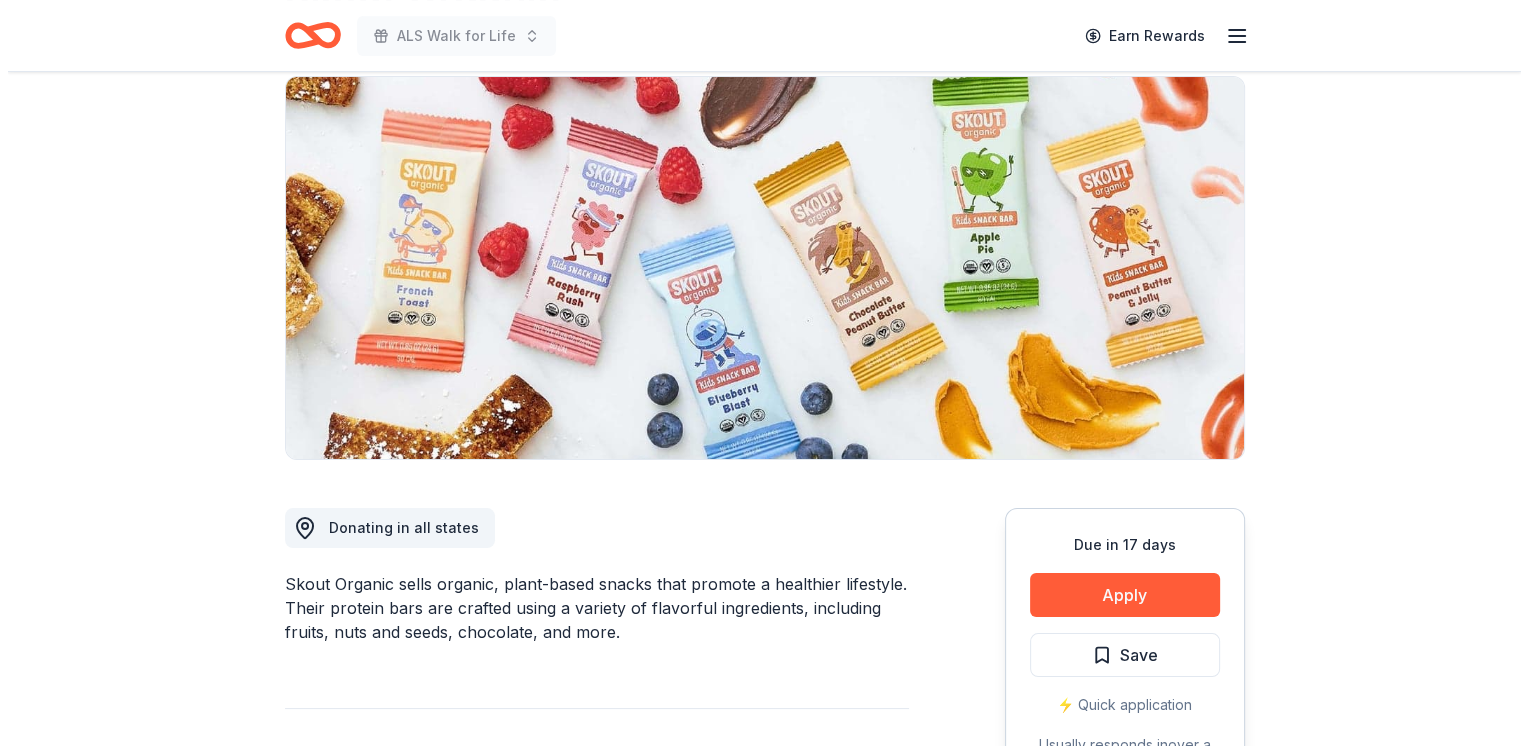 scroll, scrollTop: 300, scrollLeft: 0, axis: vertical 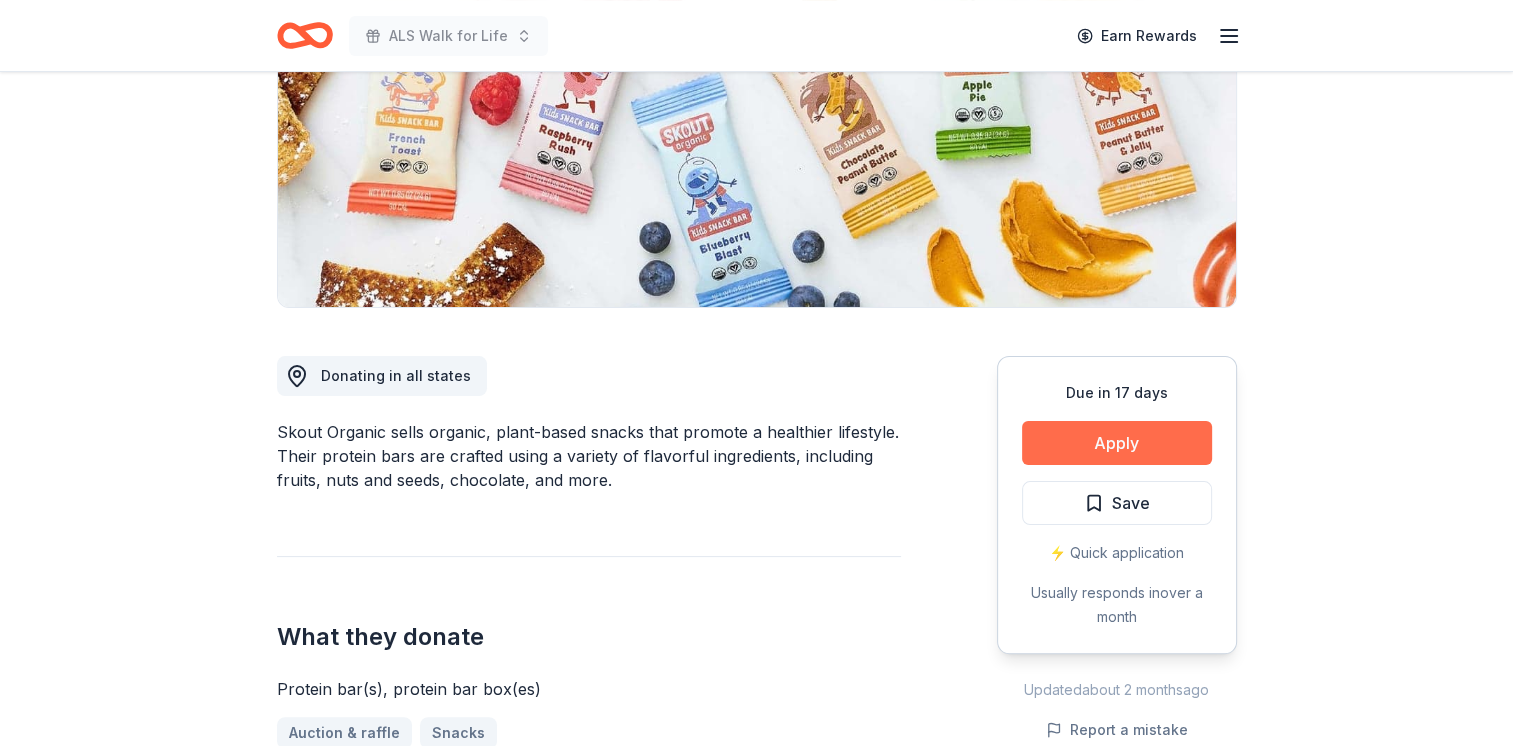 click on "Apply" at bounding box center (1117, 443) 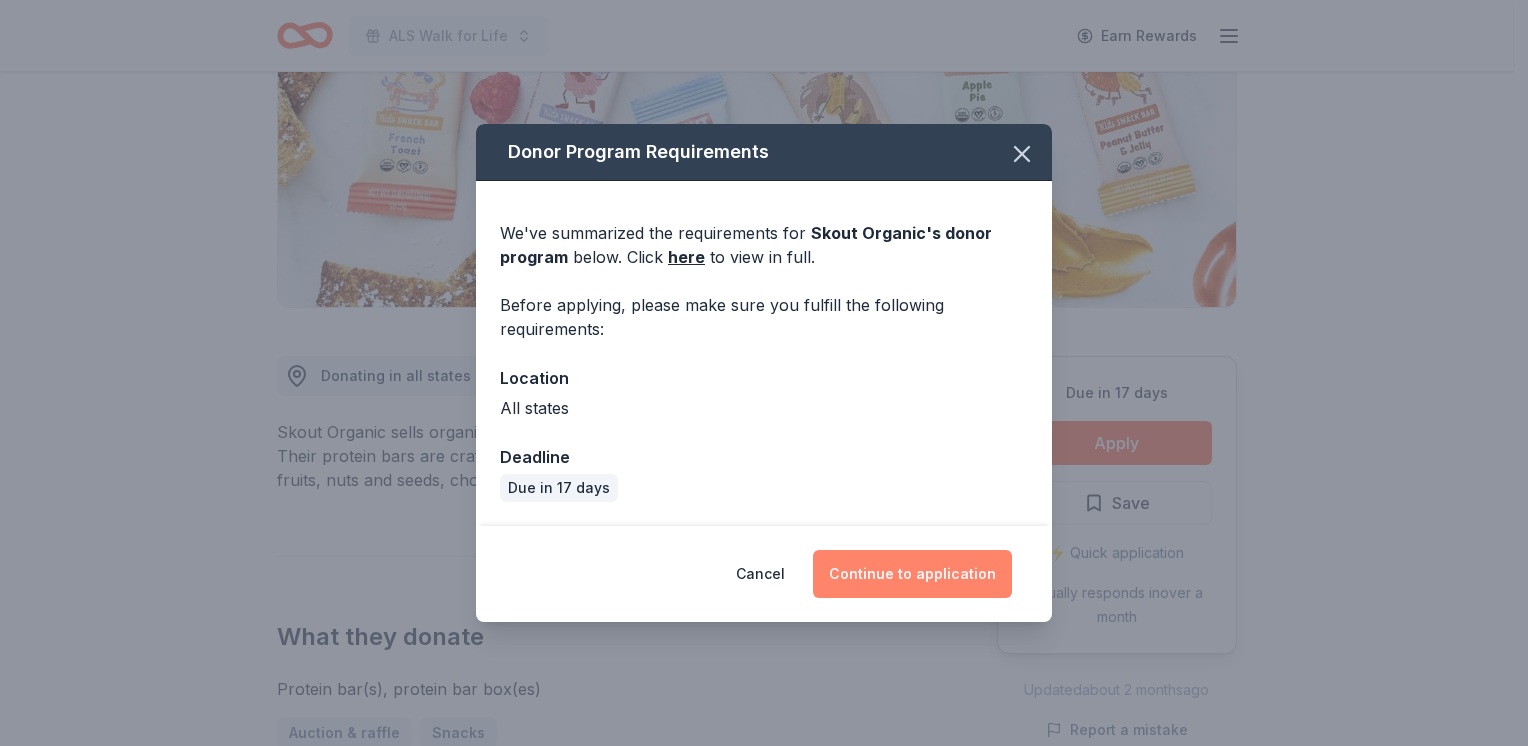 click on "Continue to application" at bounding box center [912, 574] 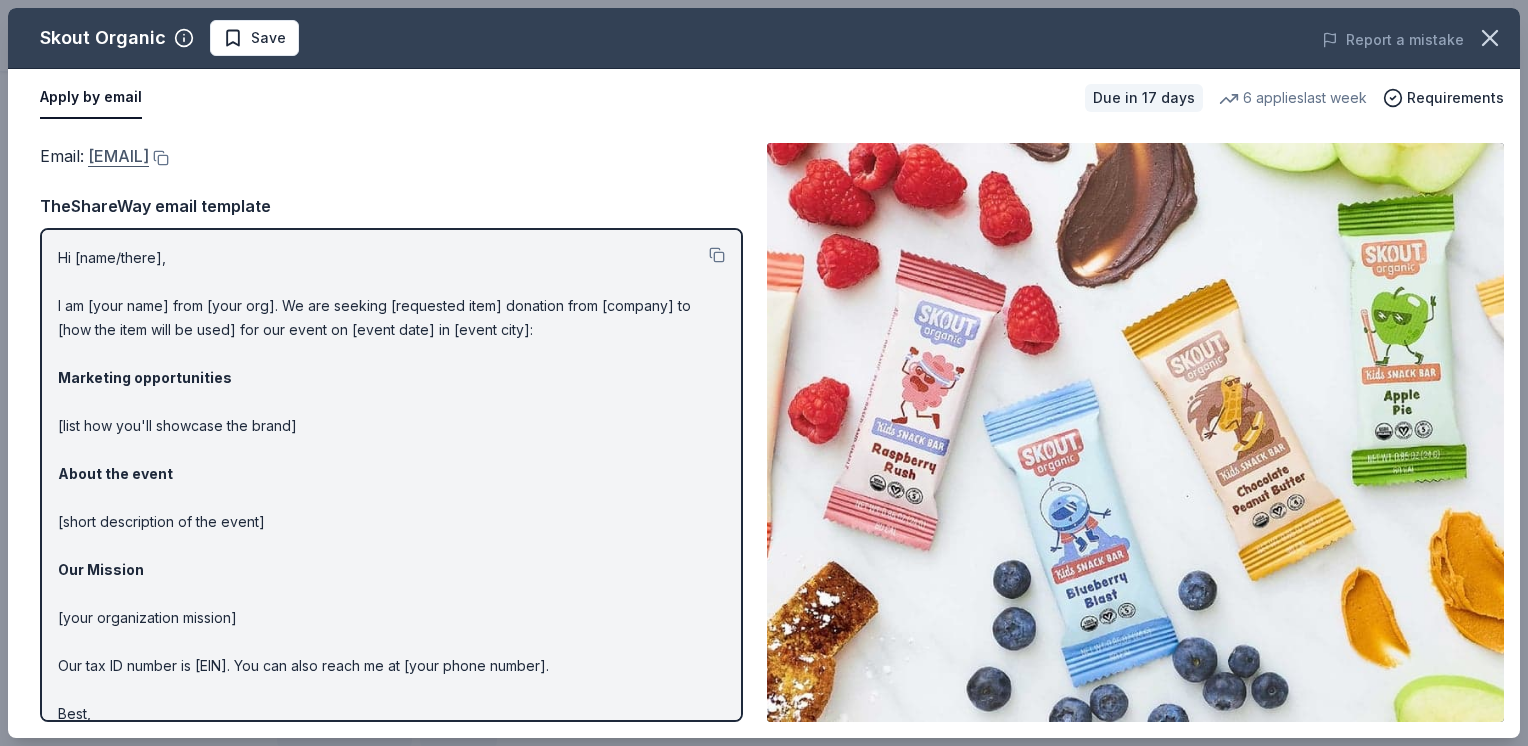 click on "[EMAIL]" at bounding box center (118, 156) 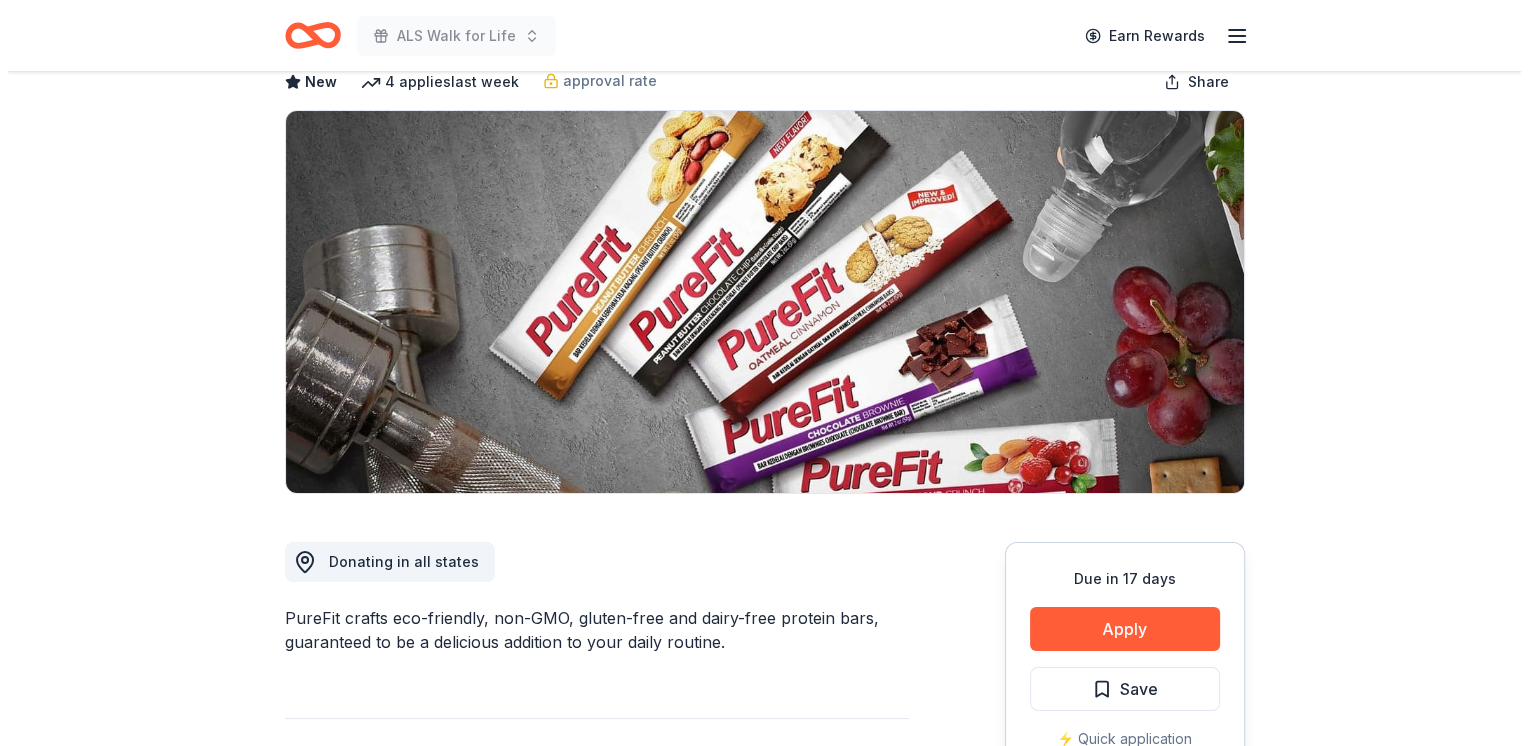 scroll, scrollTop: 200, scrollLeft: 0, axis: vertical 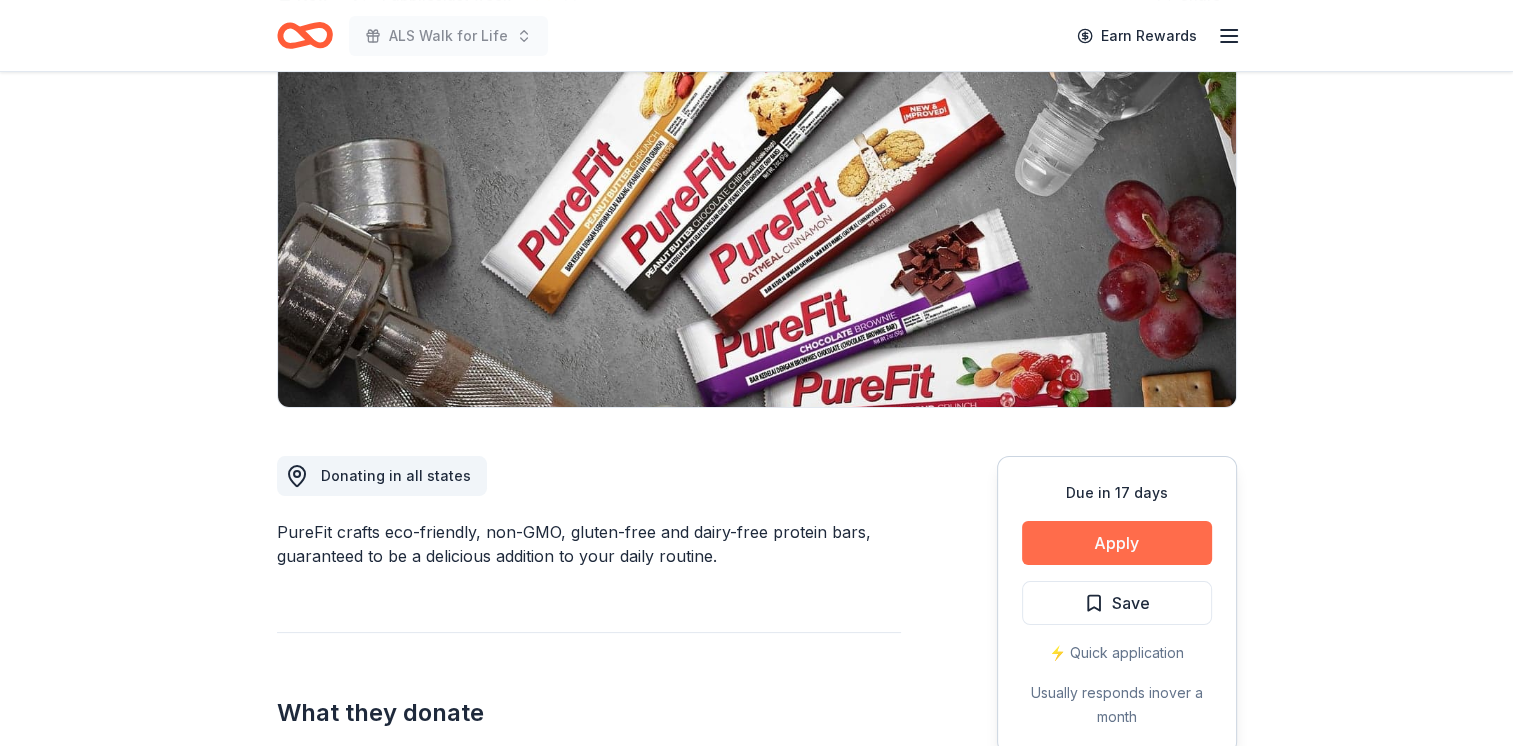click on "Apply" at bounding box center (1117, 543) 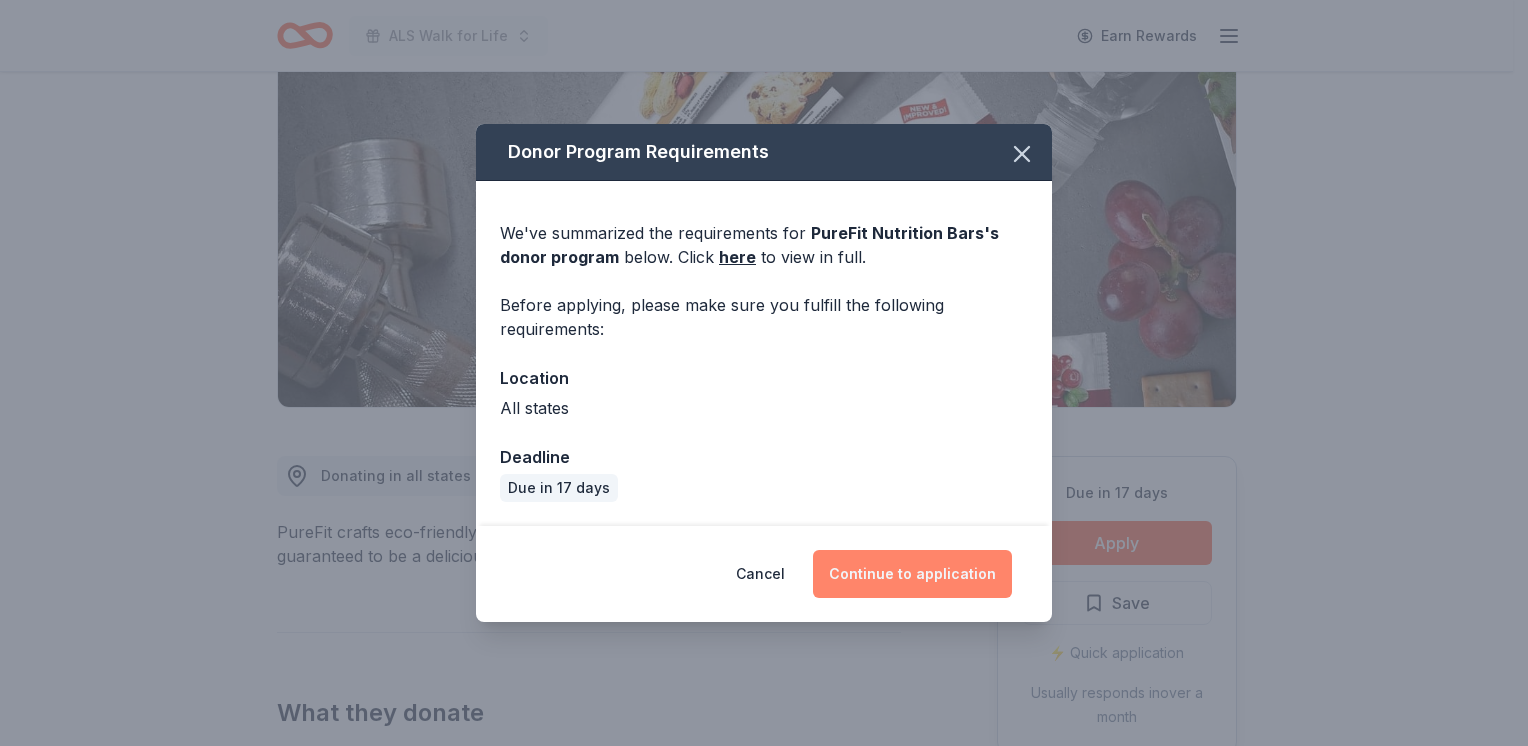click on "Continue to application" at bounding box center [912, 574] 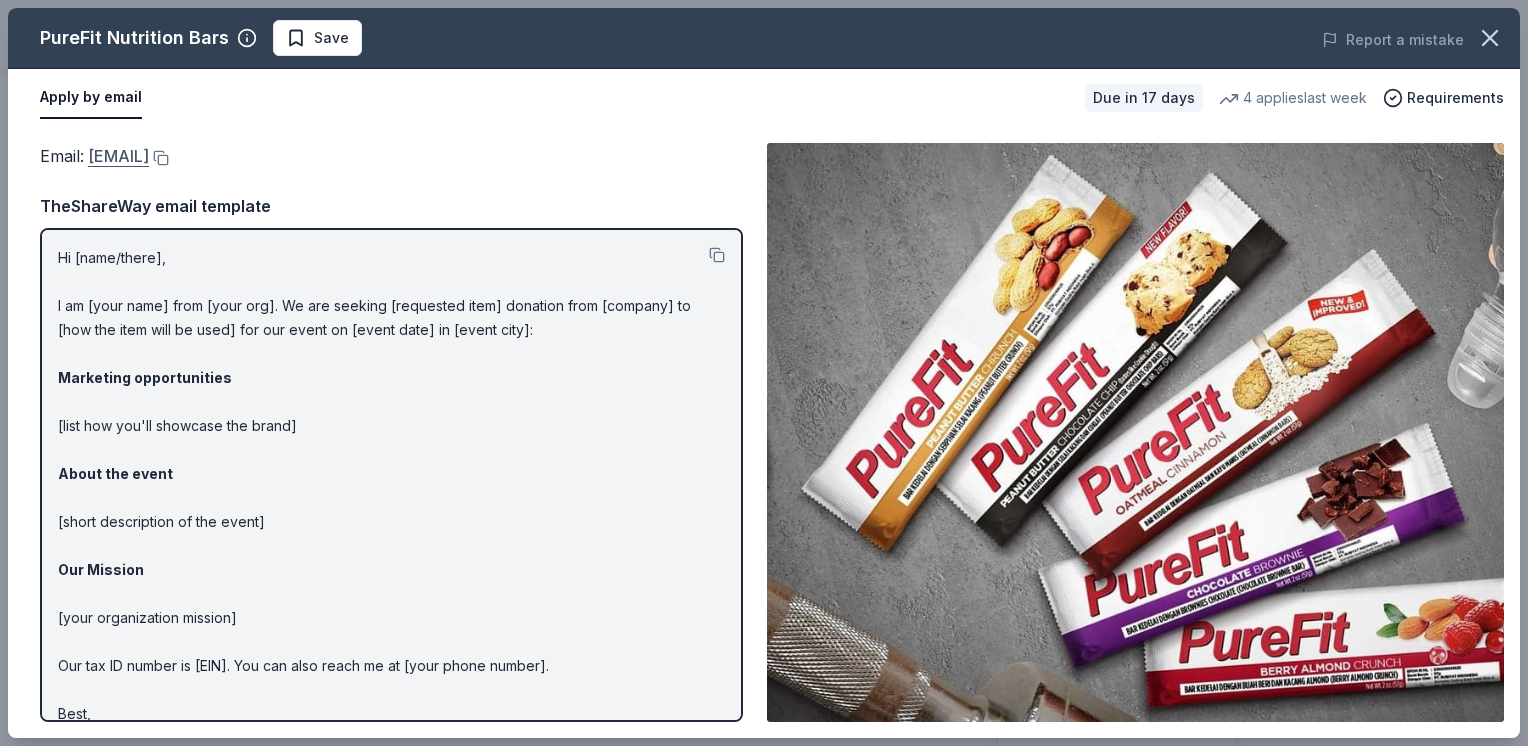 click on "info@purefit.com" at bounding box center (118, 156) 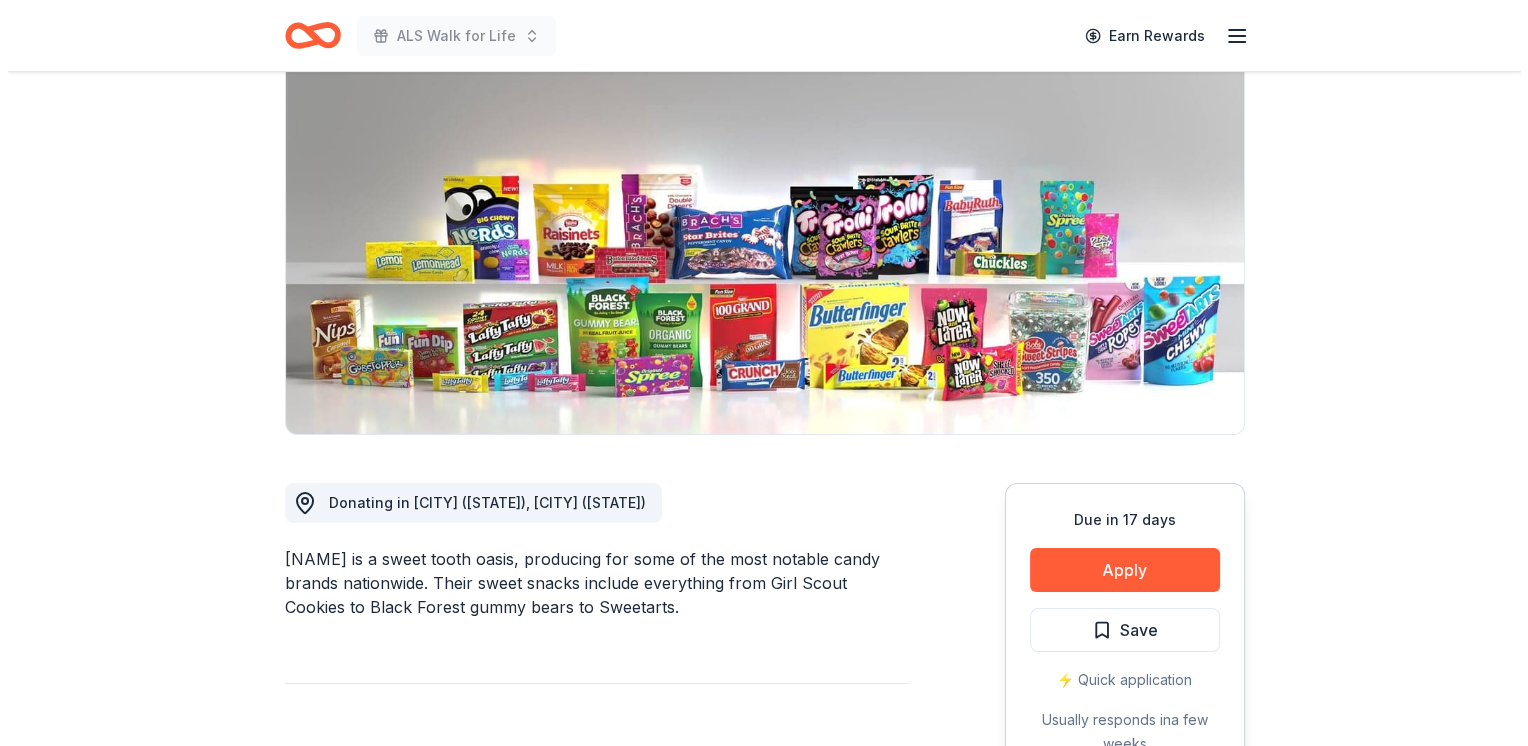 scroll, scrollTop: 300, scrollLeft: 0, axis: vertical 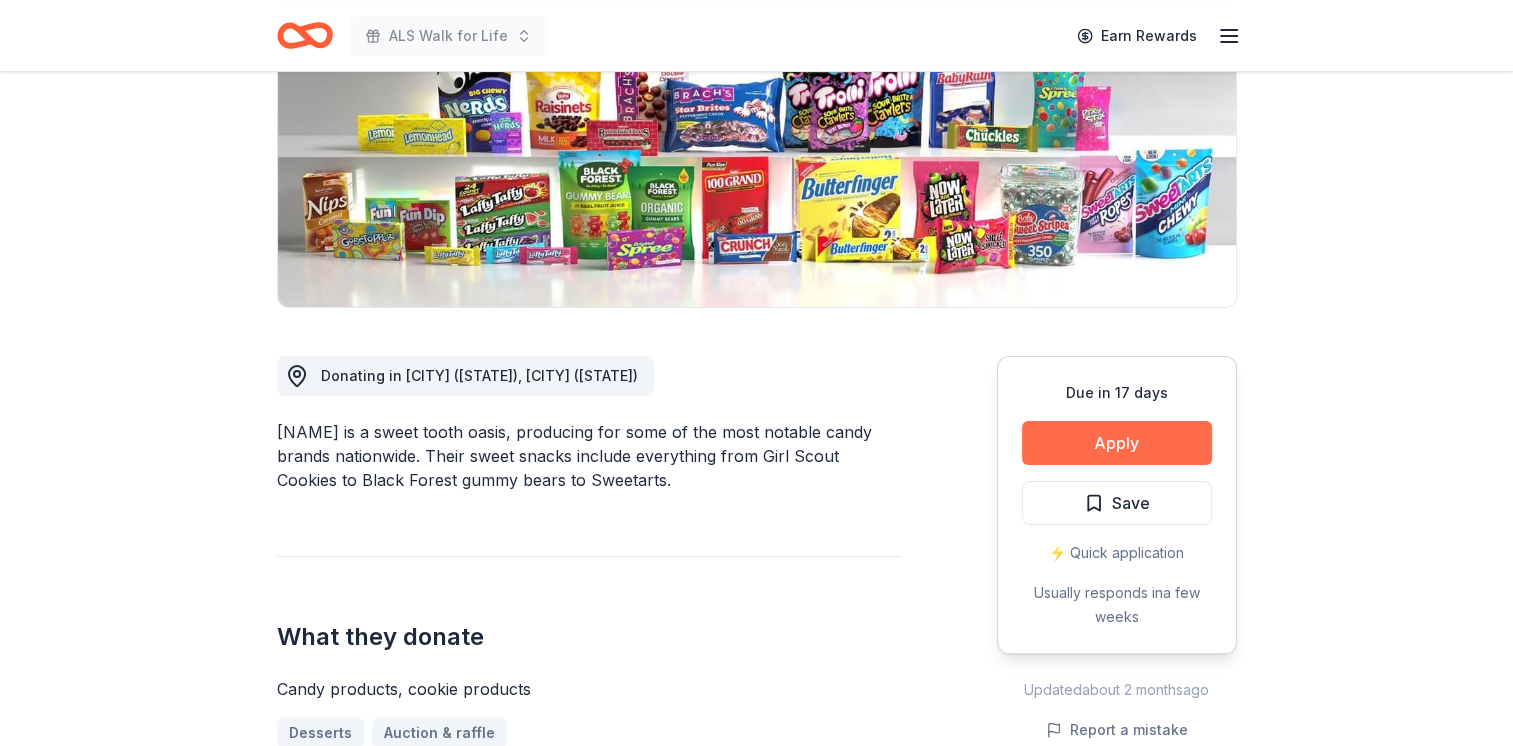 click on "Apply" at bounding box center (1117, 443) 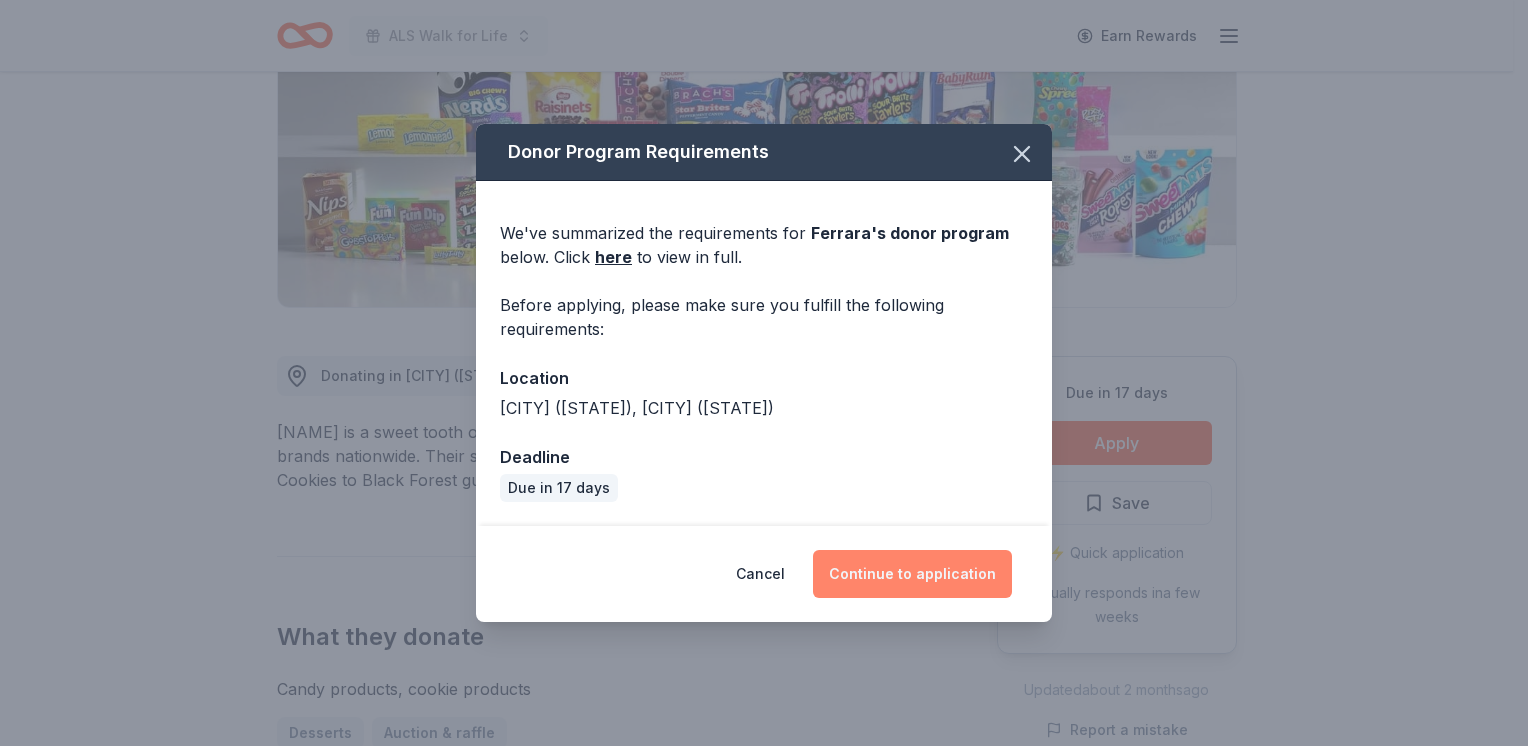 click on "Continue to application" at bounding box center [912, 574] 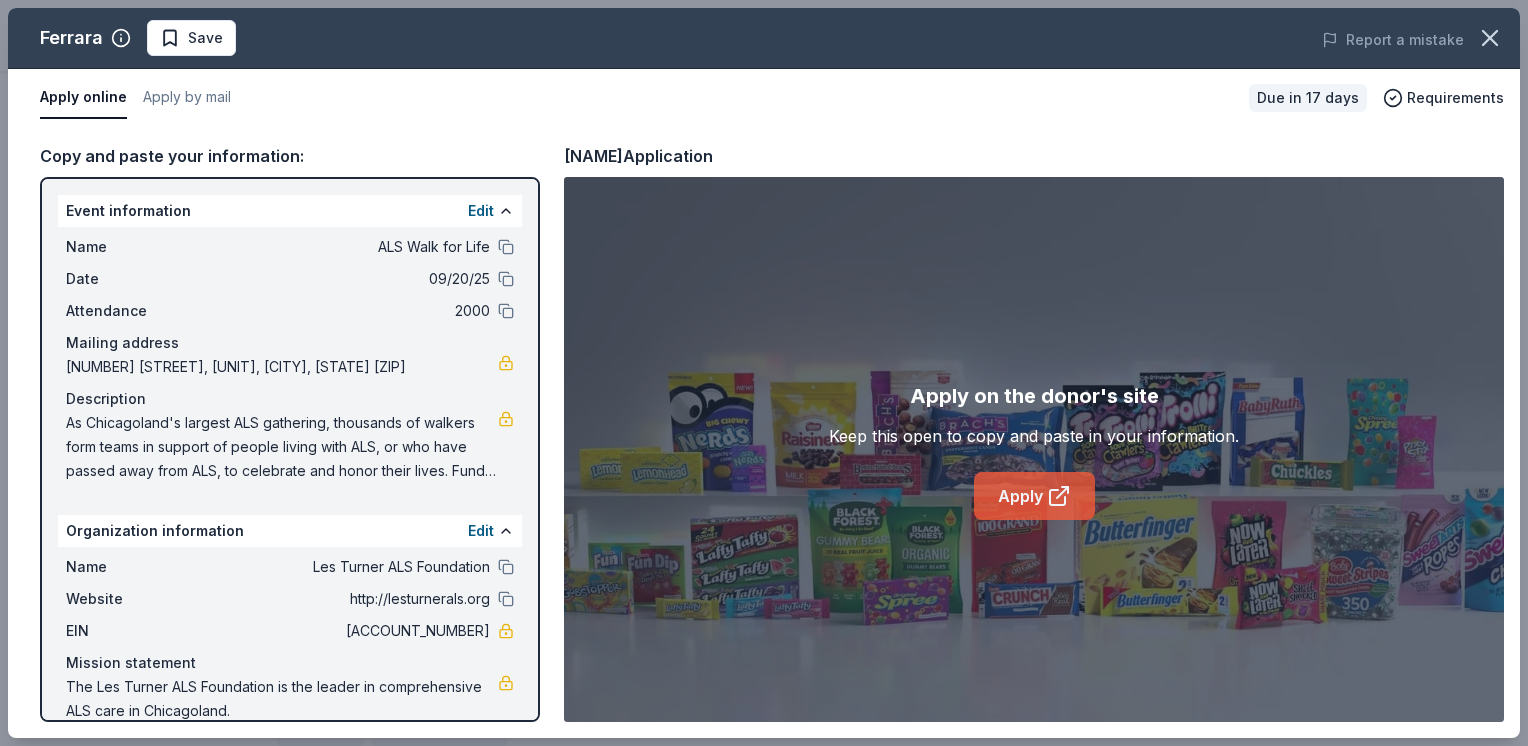 click on "Apply" at bounding box center (1034, 496) 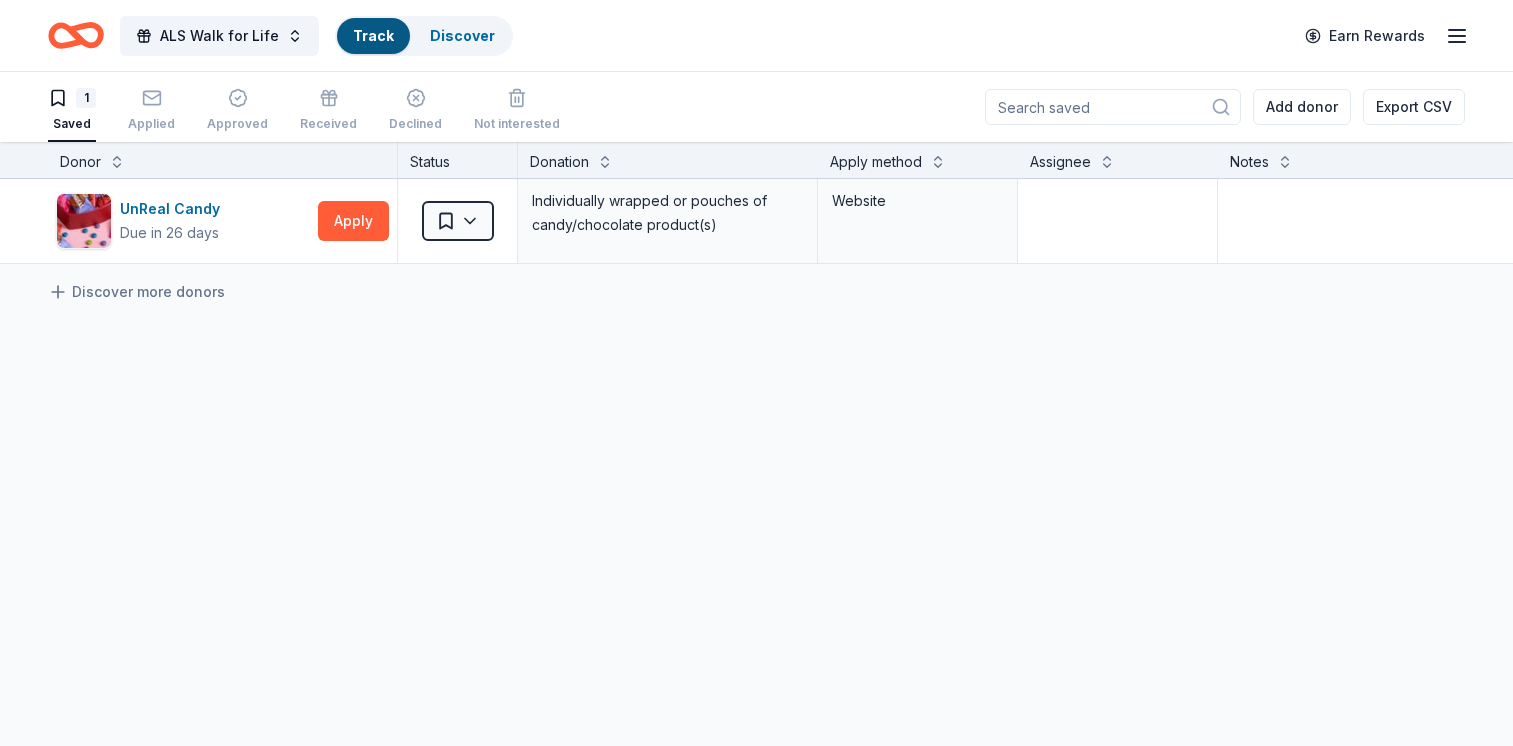 scroll, scrollTop: 0, scrollLeft: 0, axis: both 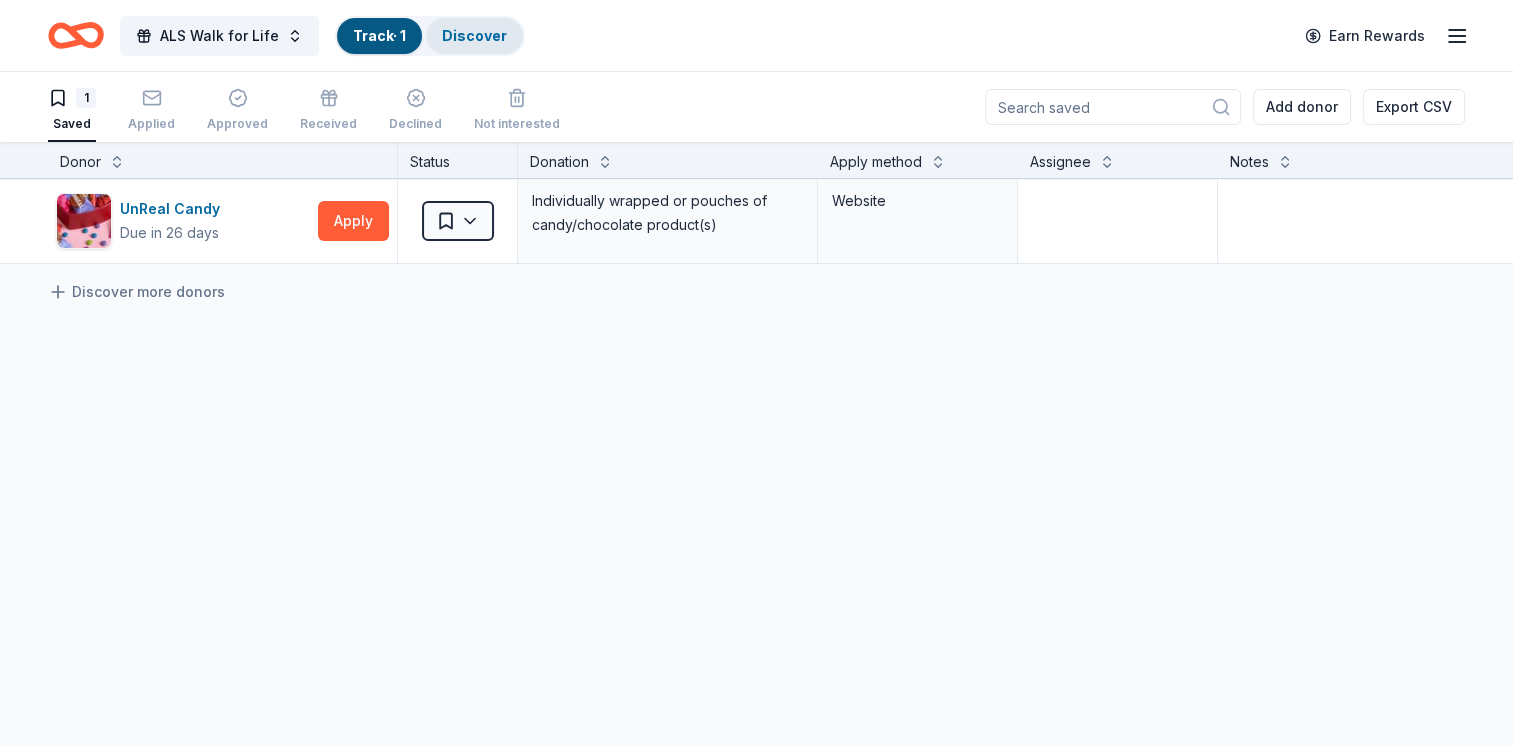click on "Discover" at bounding box center (474, 35) 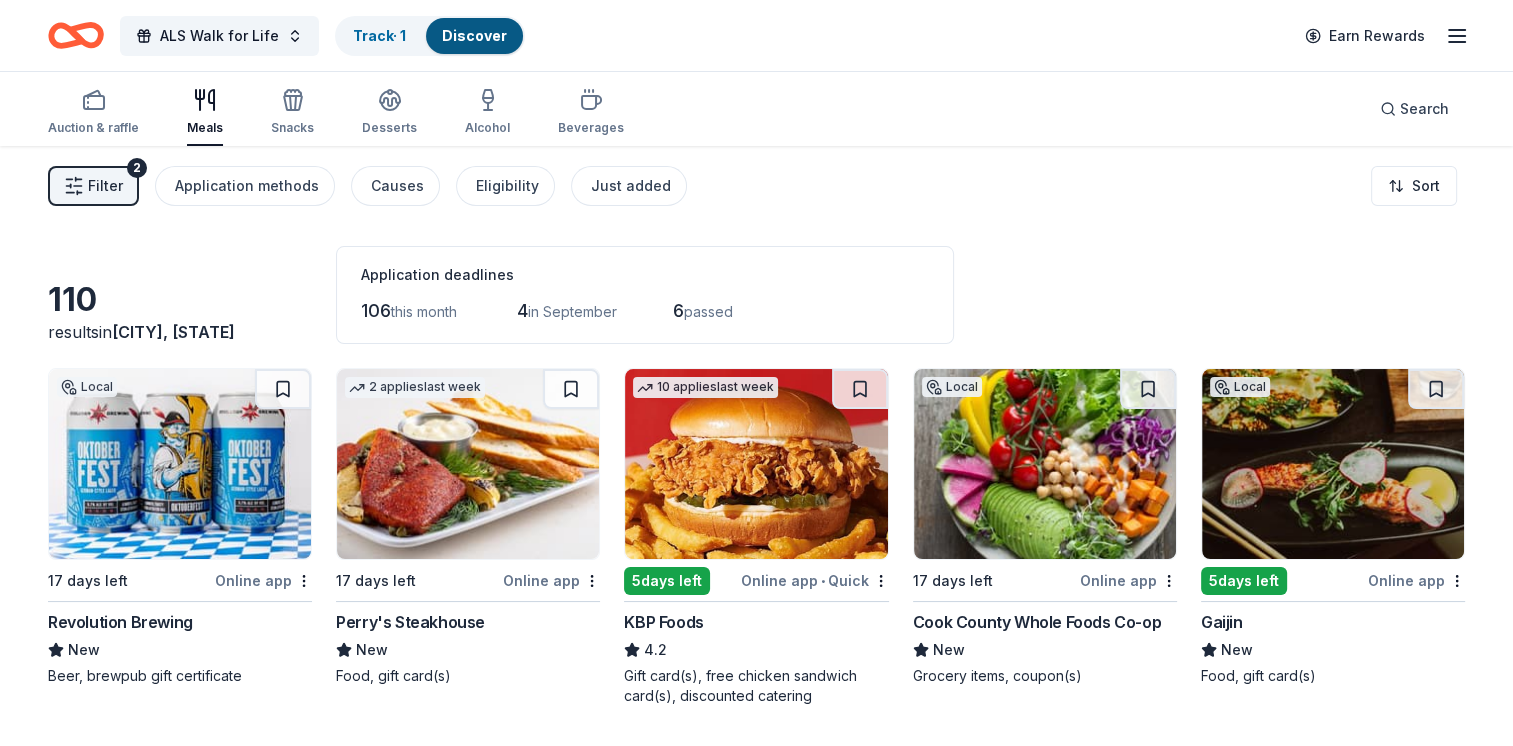 click on "Auction & raffle Meals Snacks Desserts Alcohol Beverages" at bounding box center (336, 113) 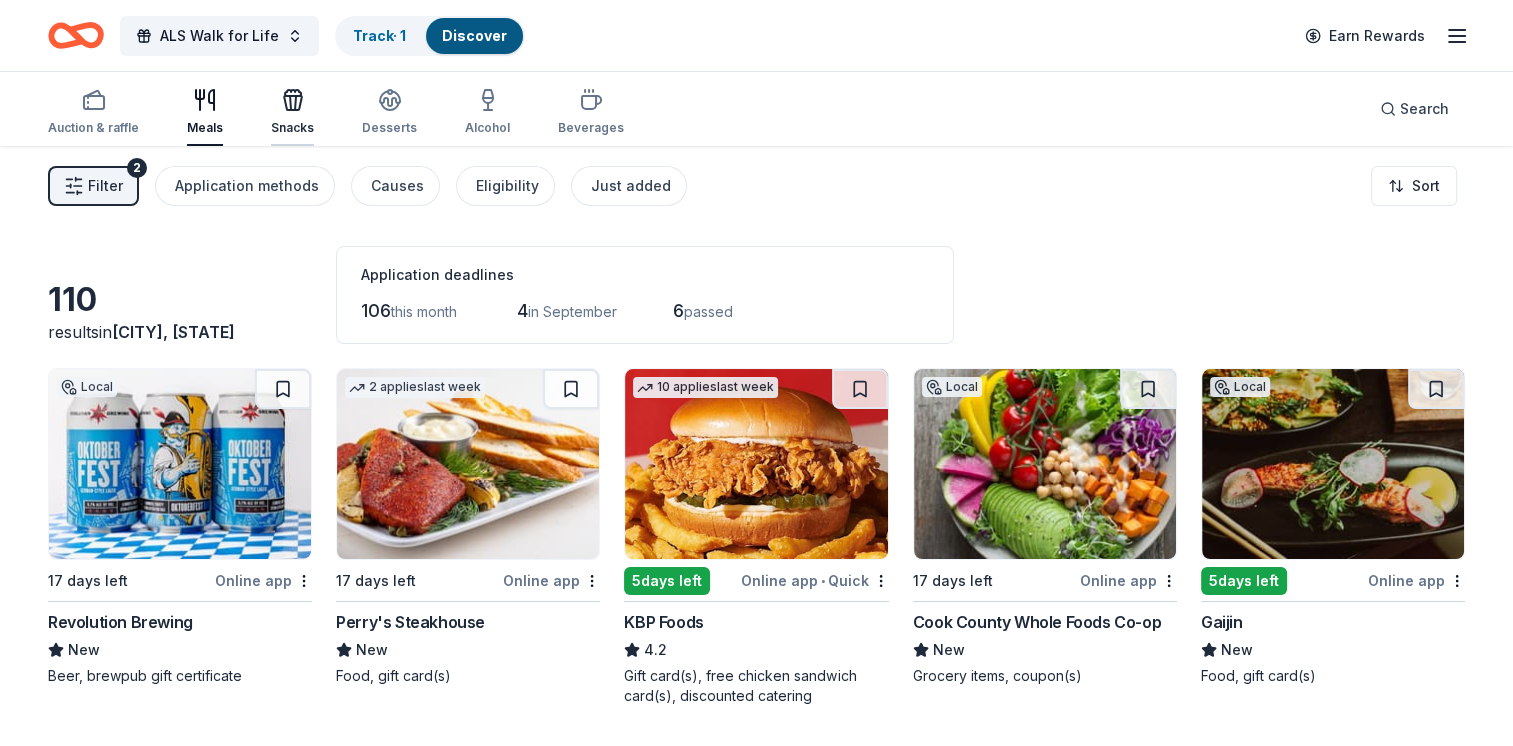 click 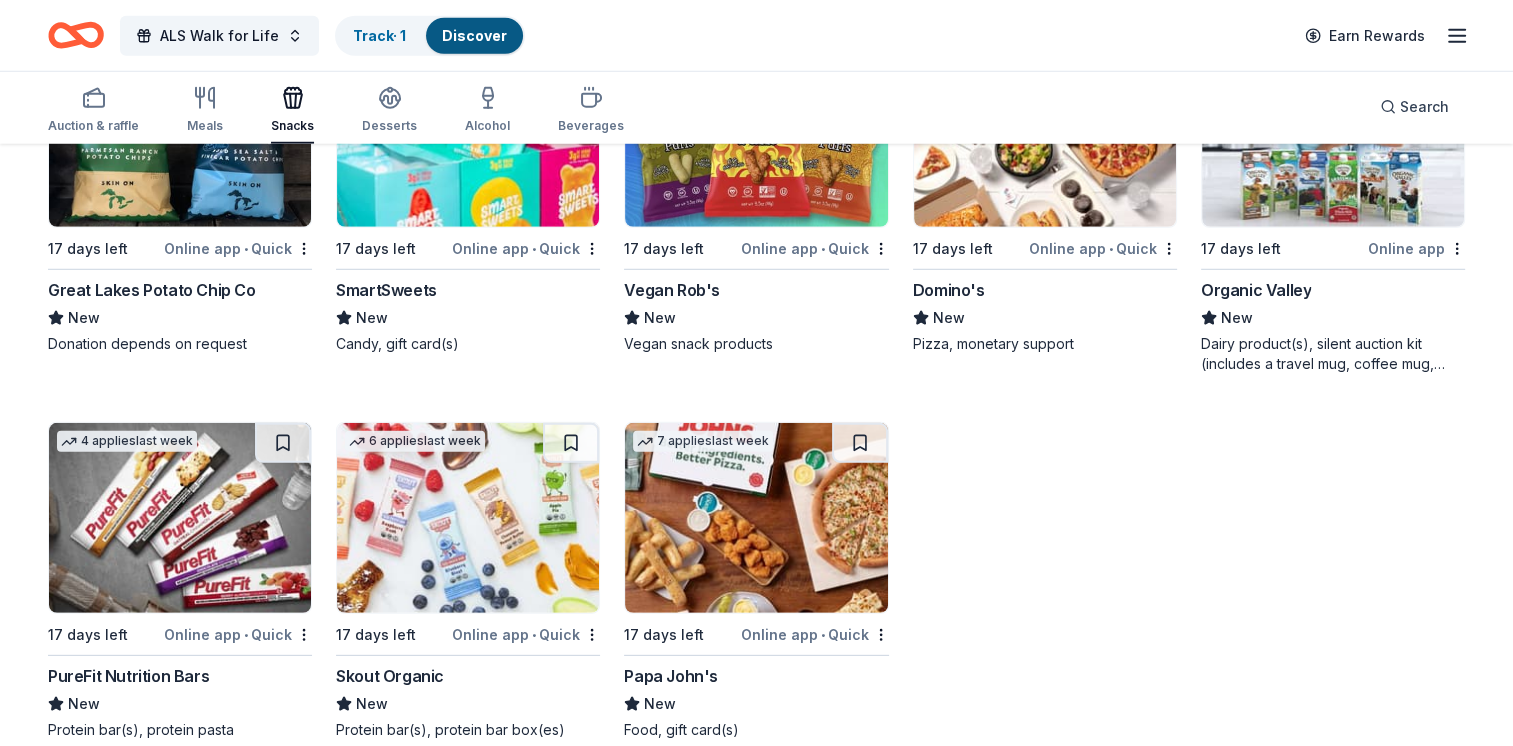 scroll, scrollTop: 5679, scrollLeft: 0, axis: vertical 